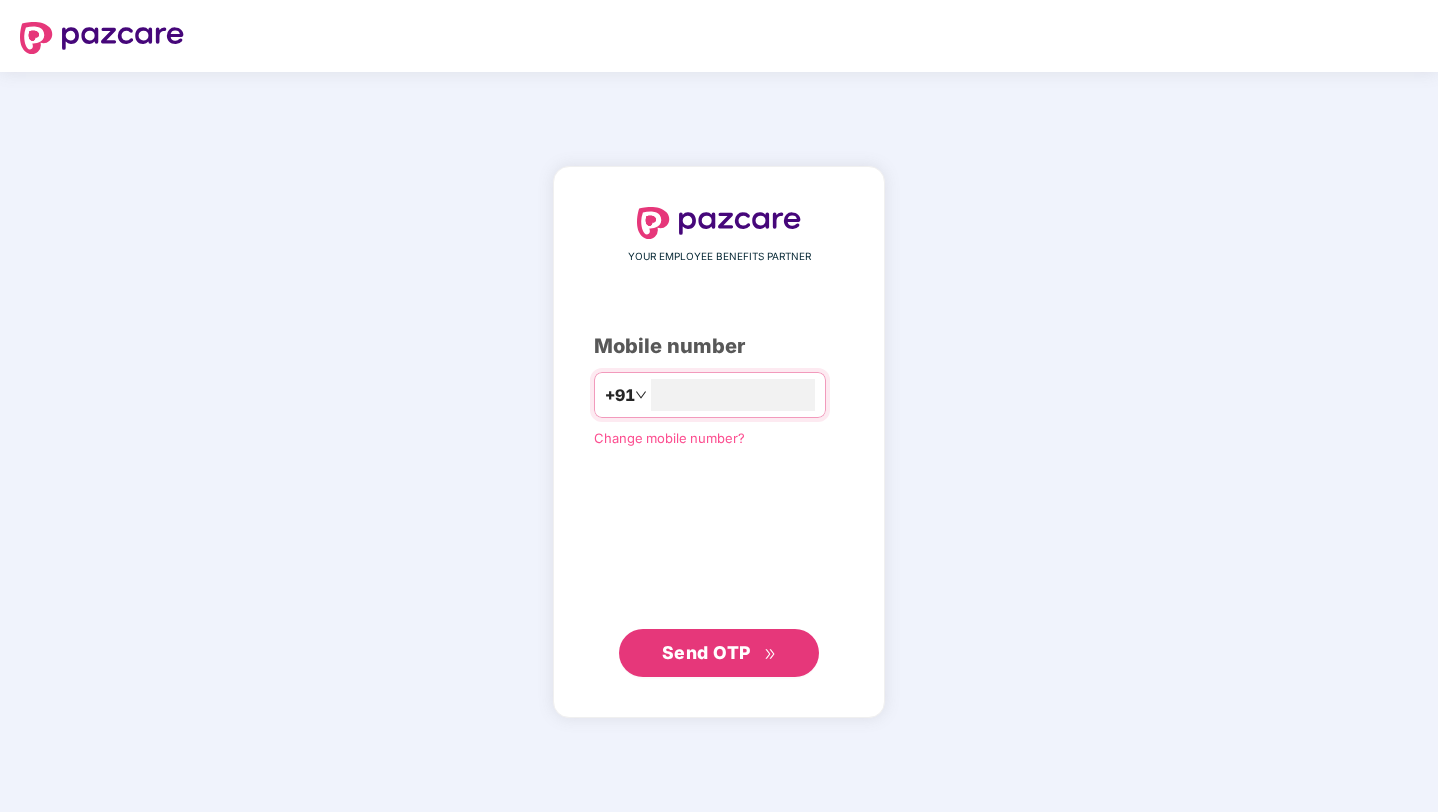scroll, scrollTop: 0, scrollLeft: 0, axis: both 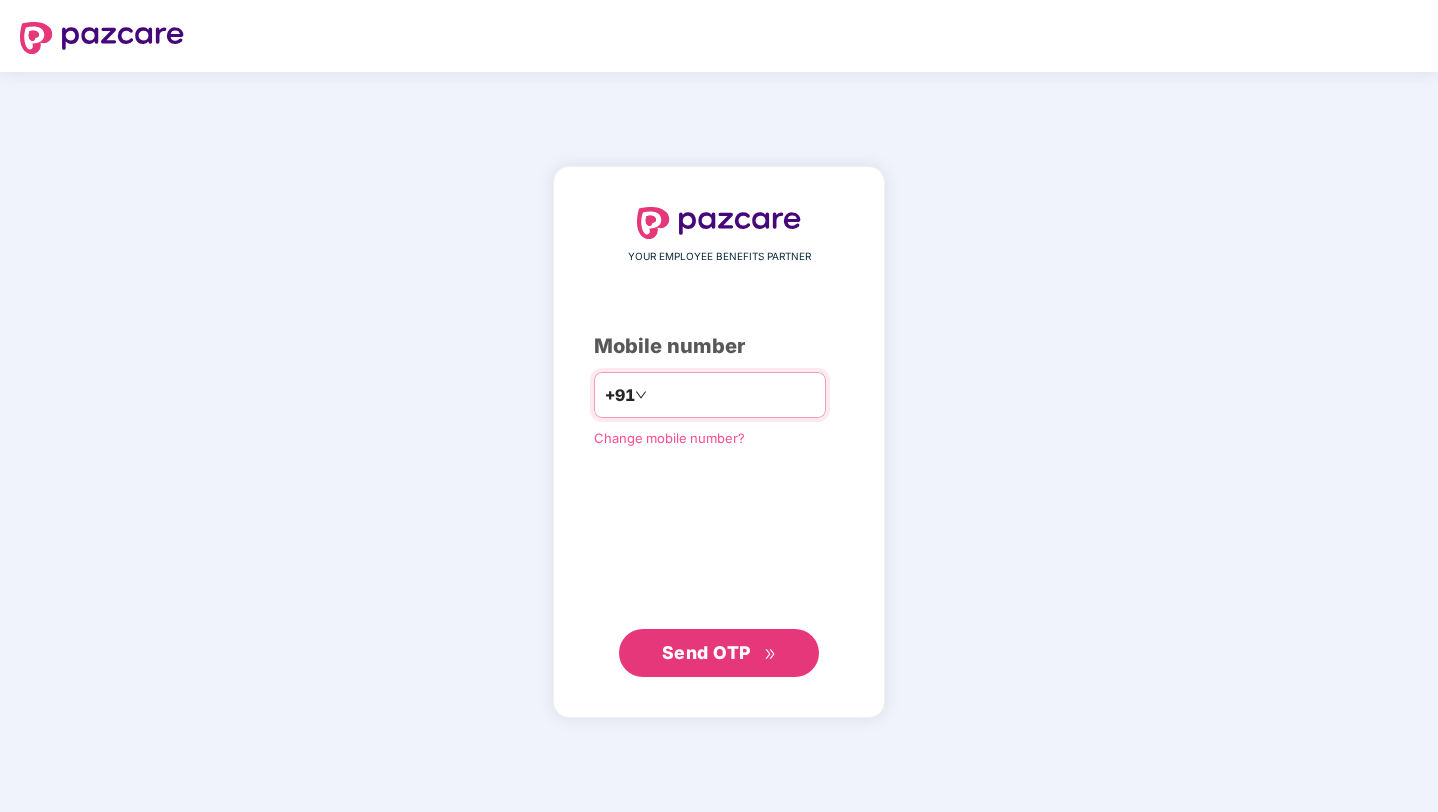 type on "**********" 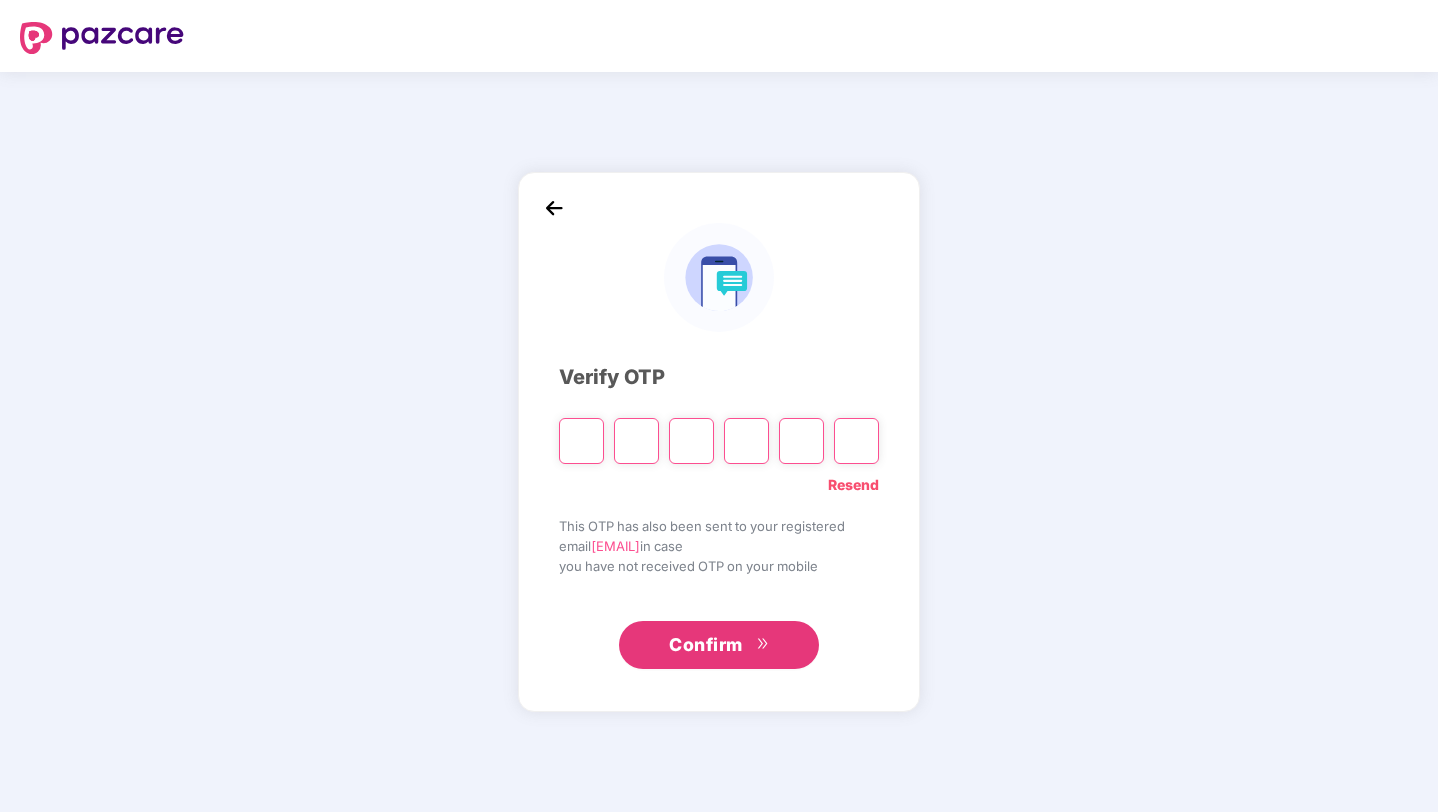paste on "*" 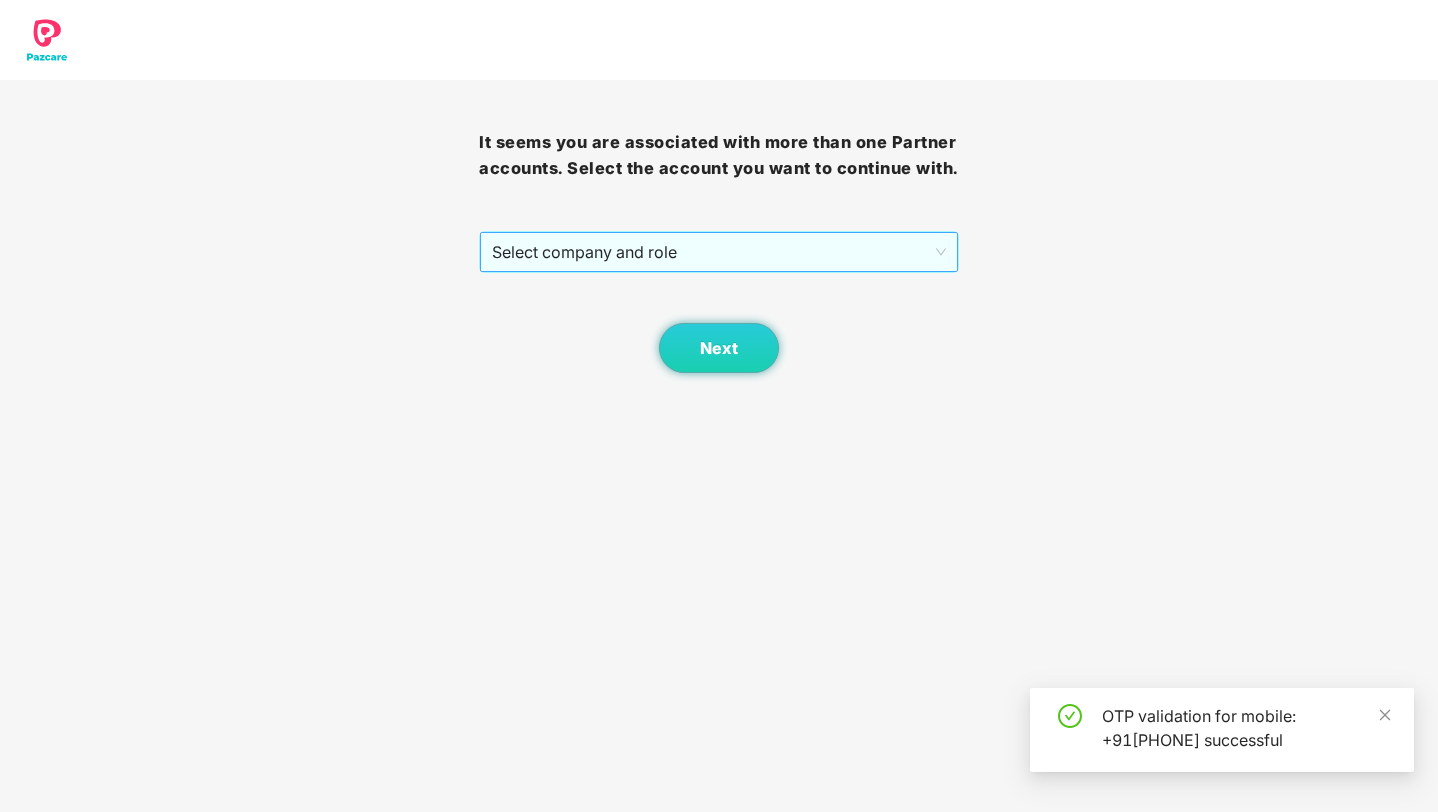 click on "Select company and role" at bounding box center (718, 252) 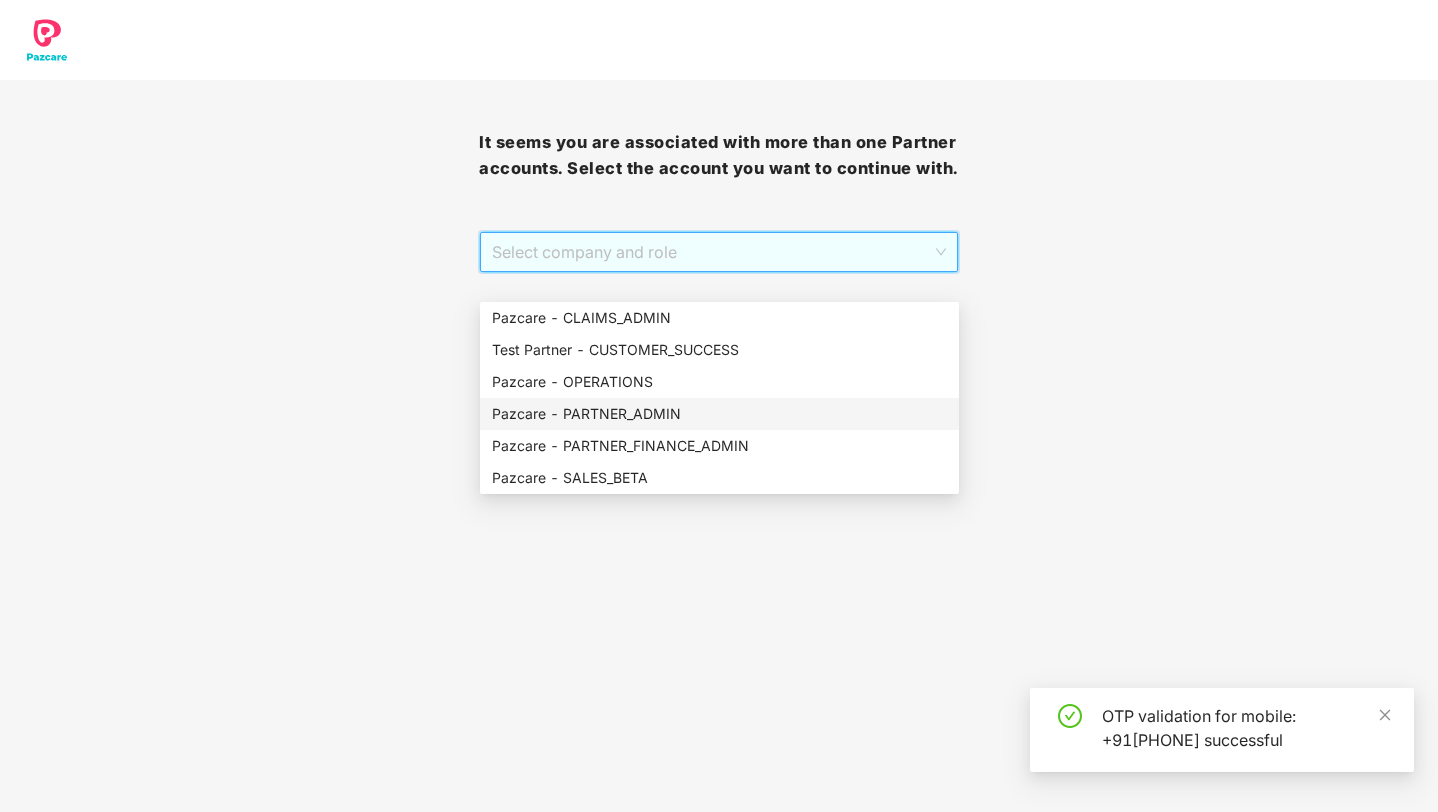 click on "Pazcare - PARTNER_ADMIN" at bounding box center [719, 414] 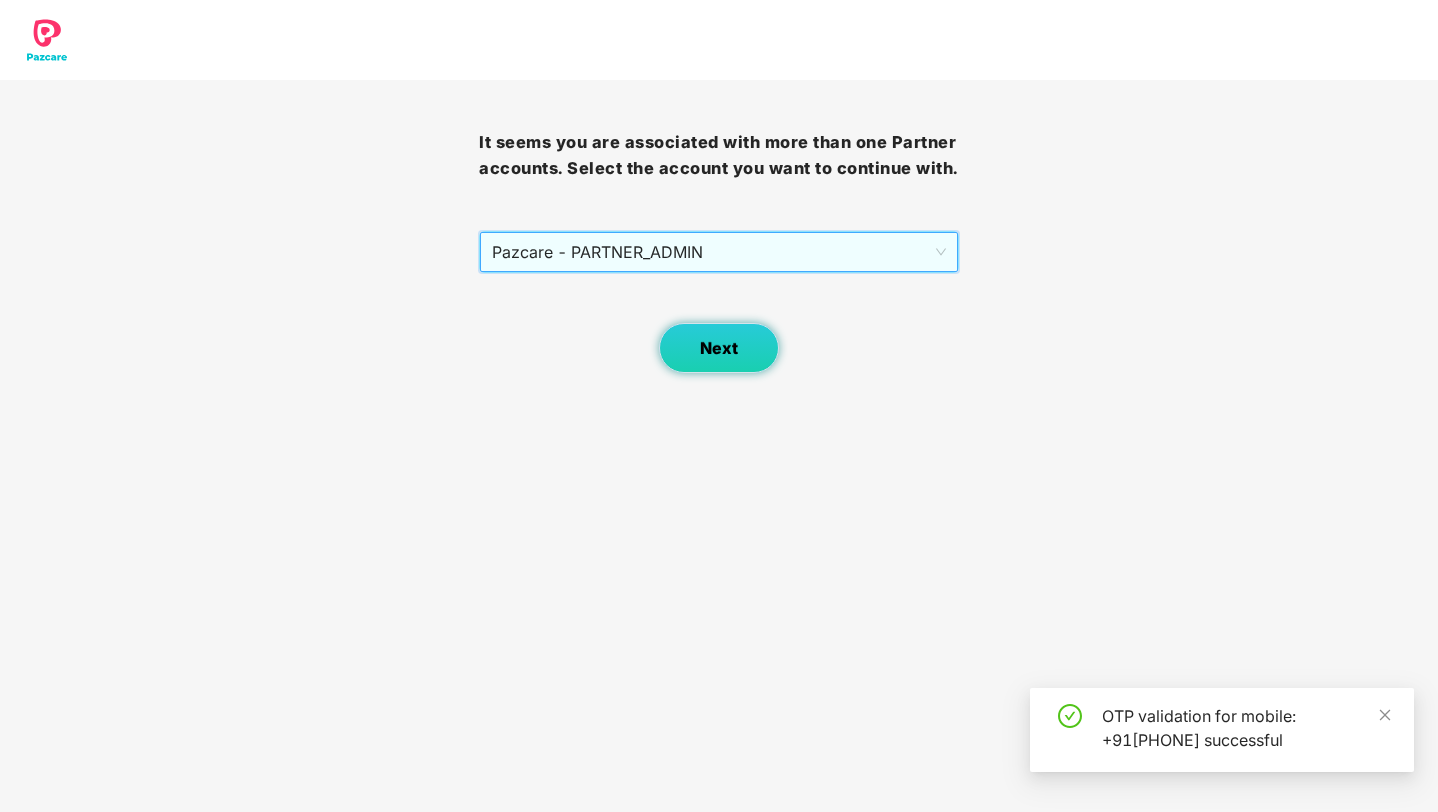 click on "Next" at bounding box center [719, 348] 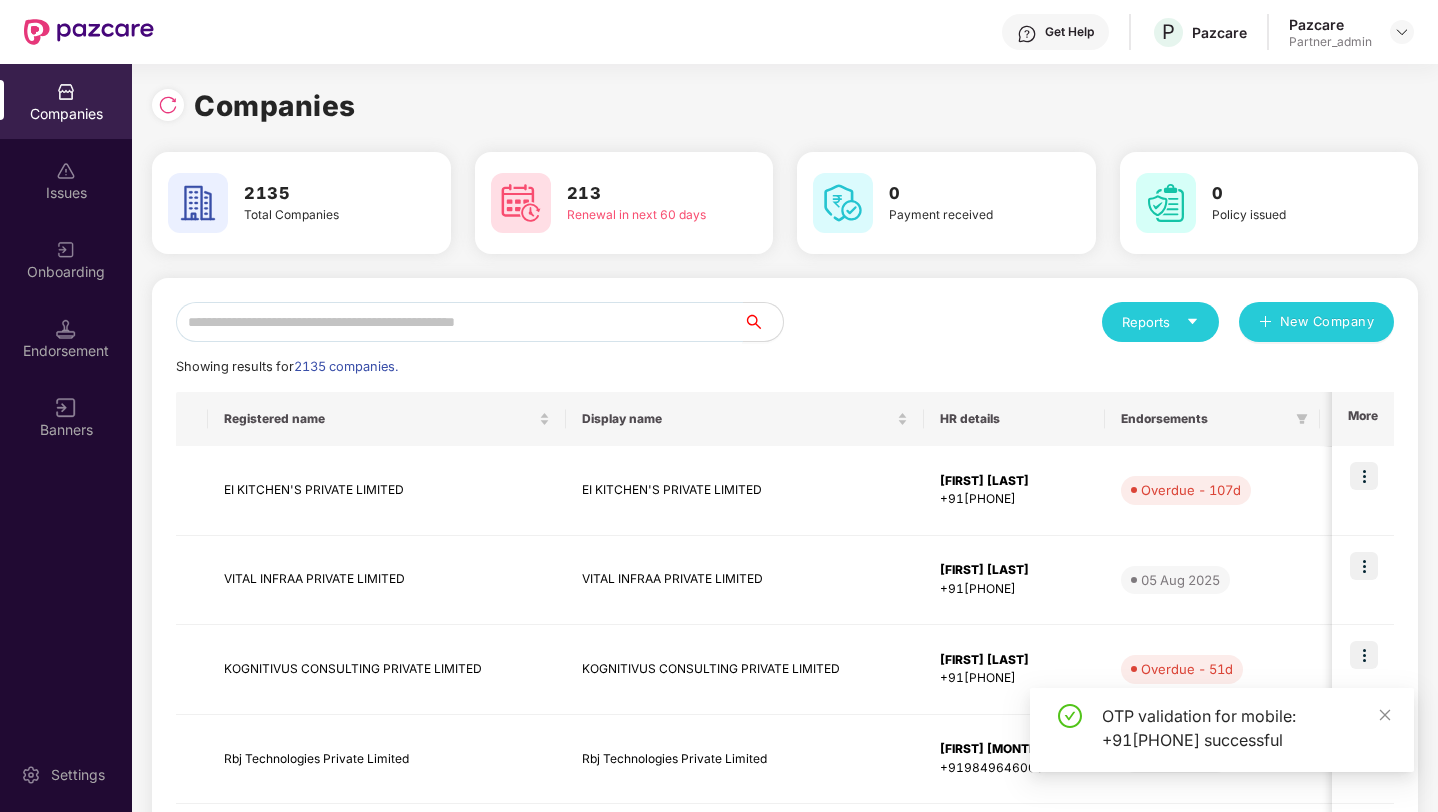 click at bounding box center [459, 322] 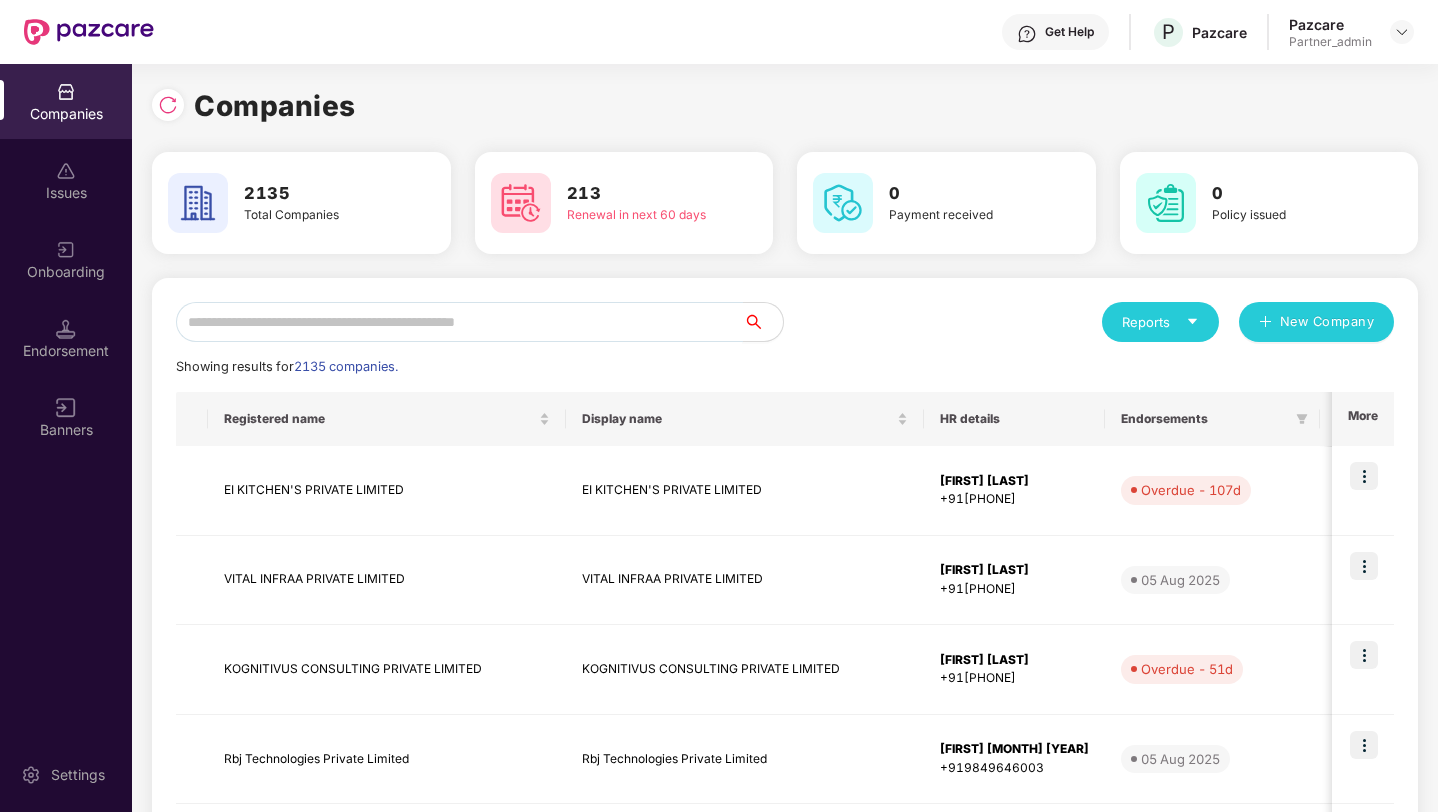 paste on "**********" 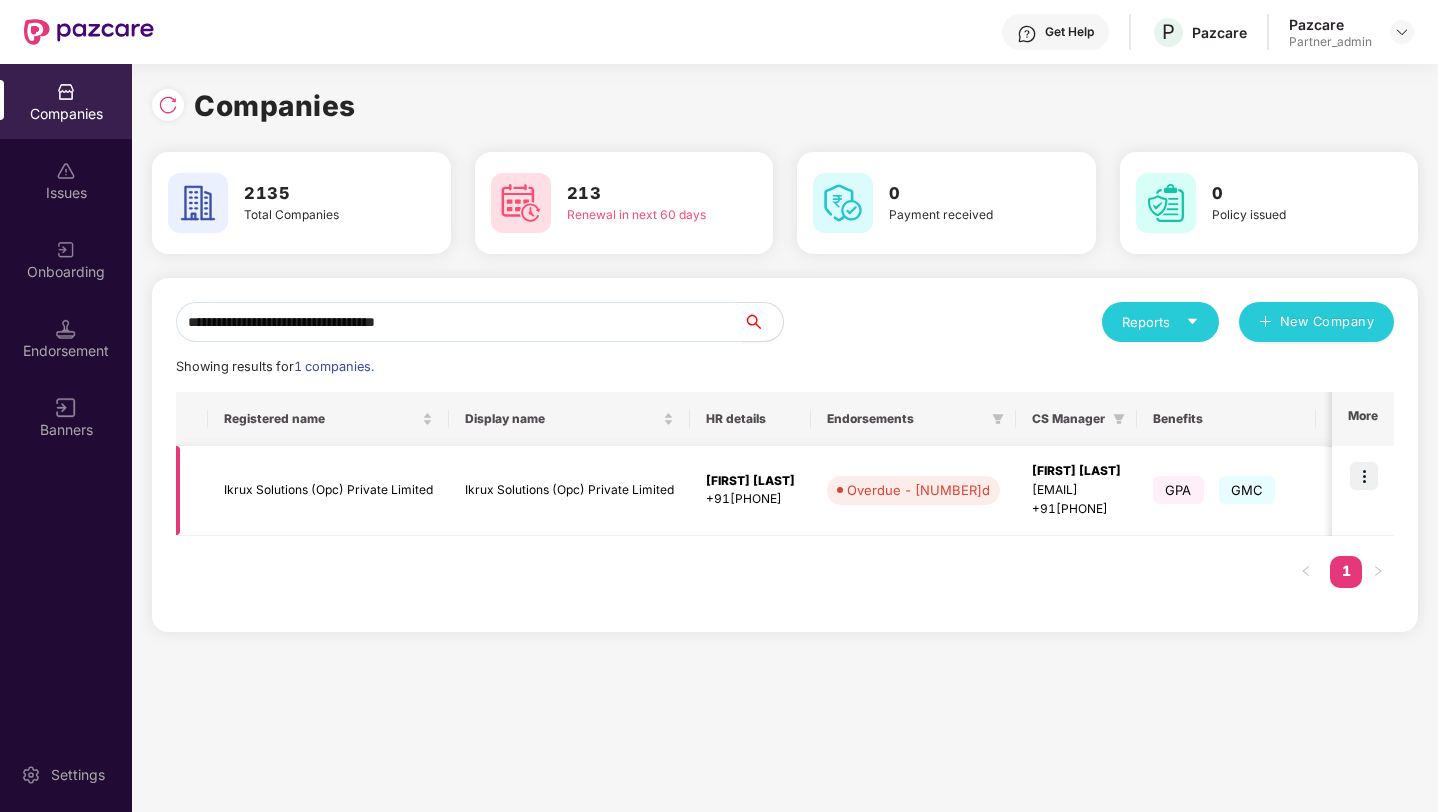 click on "Ikrux Solutions (Opc) Private Limited" at bounding box center (569, 491) 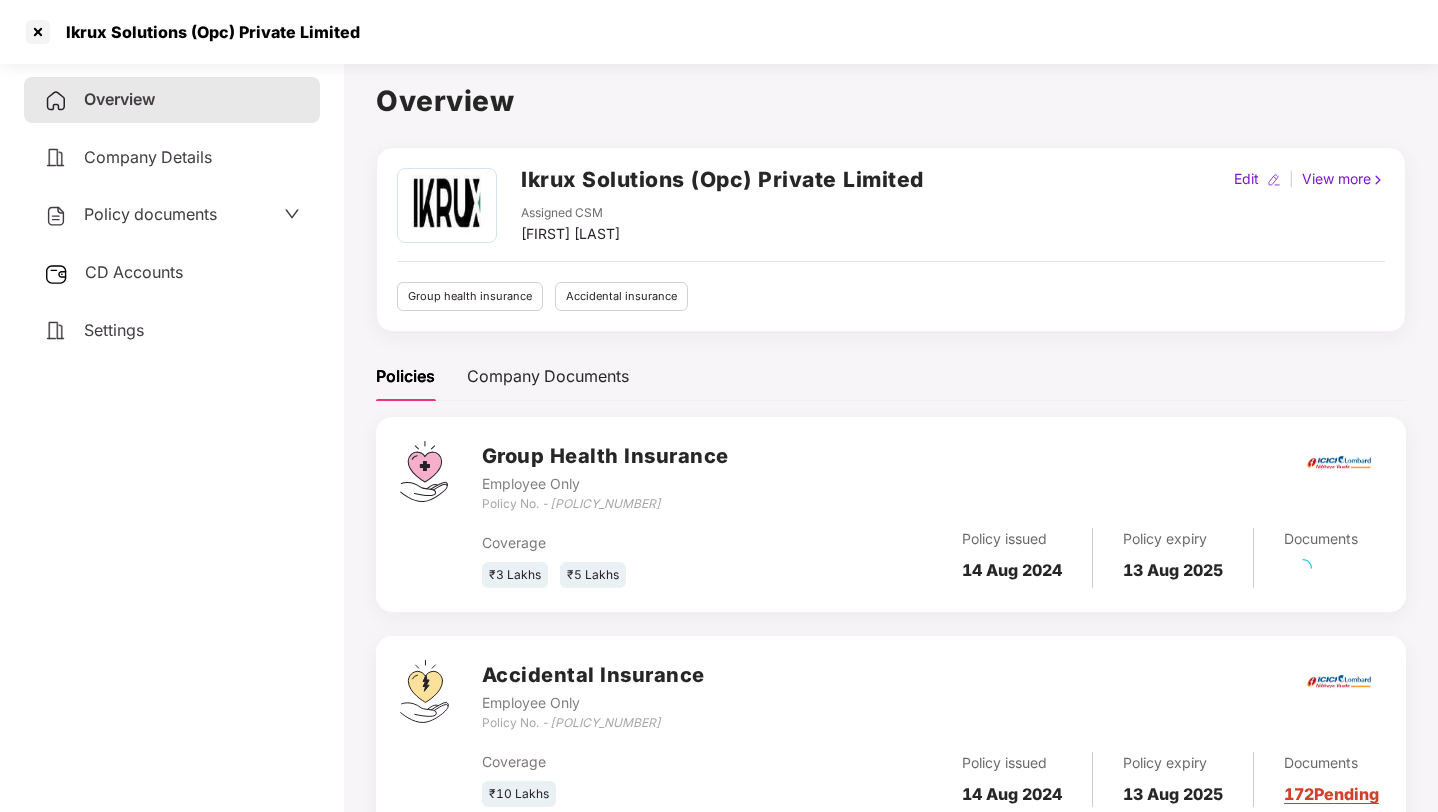 scroll, scrollTop: 72, scrollLeft: 0, axis: vertical 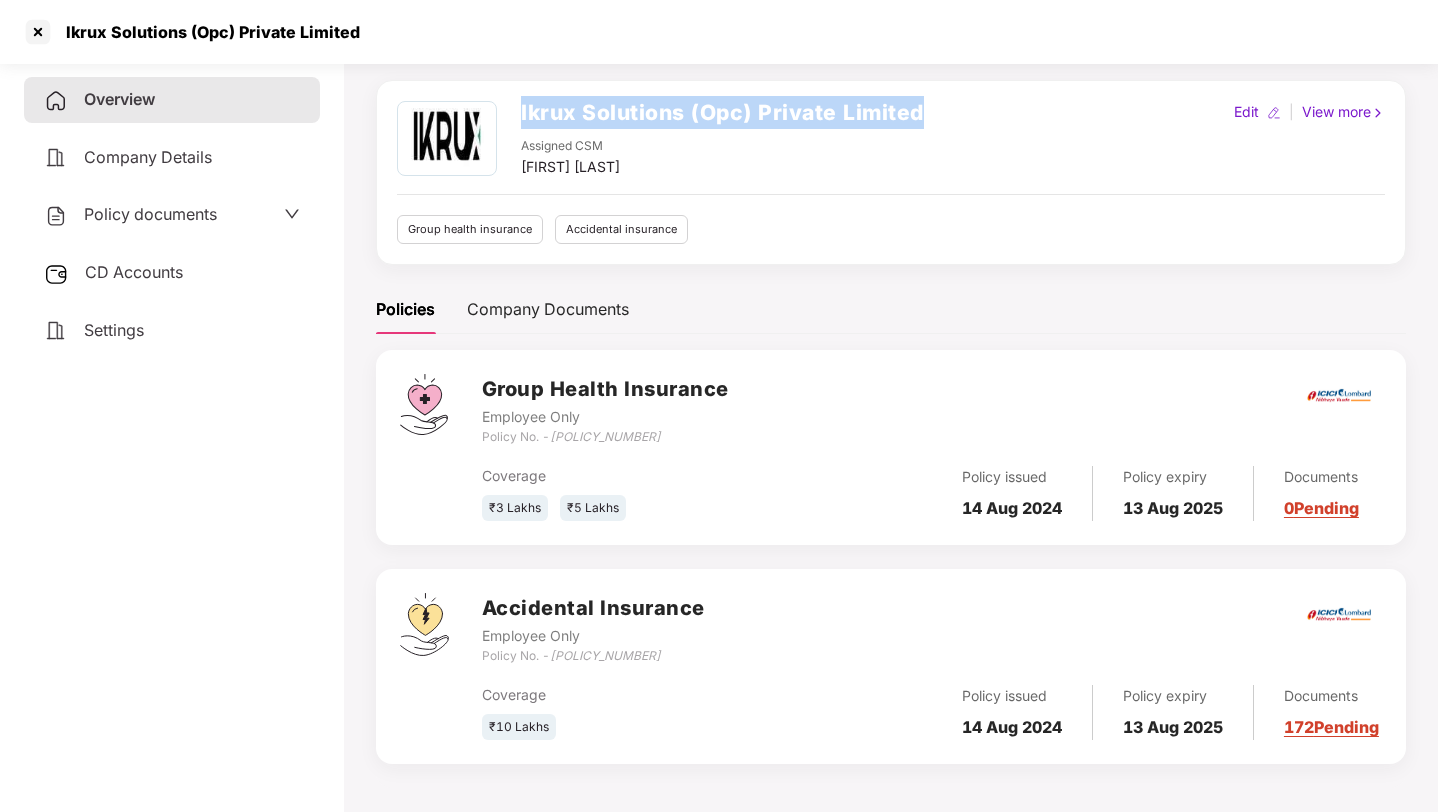 drag, startPoint x: 521, startPoint y: 103, endPoint x: 929, endPoint y: 121, distance: 408.39685 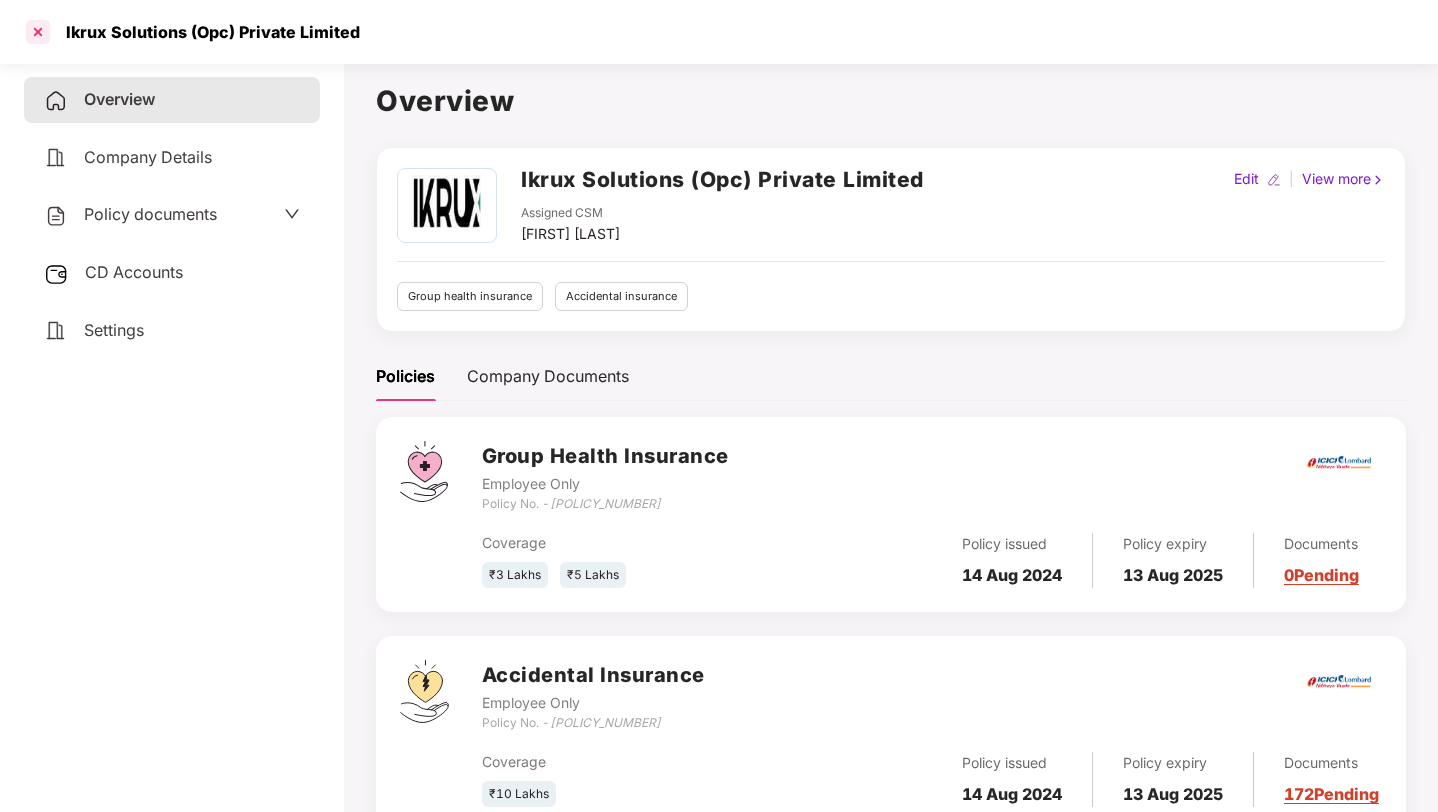 click at bounding box center (38, 32) 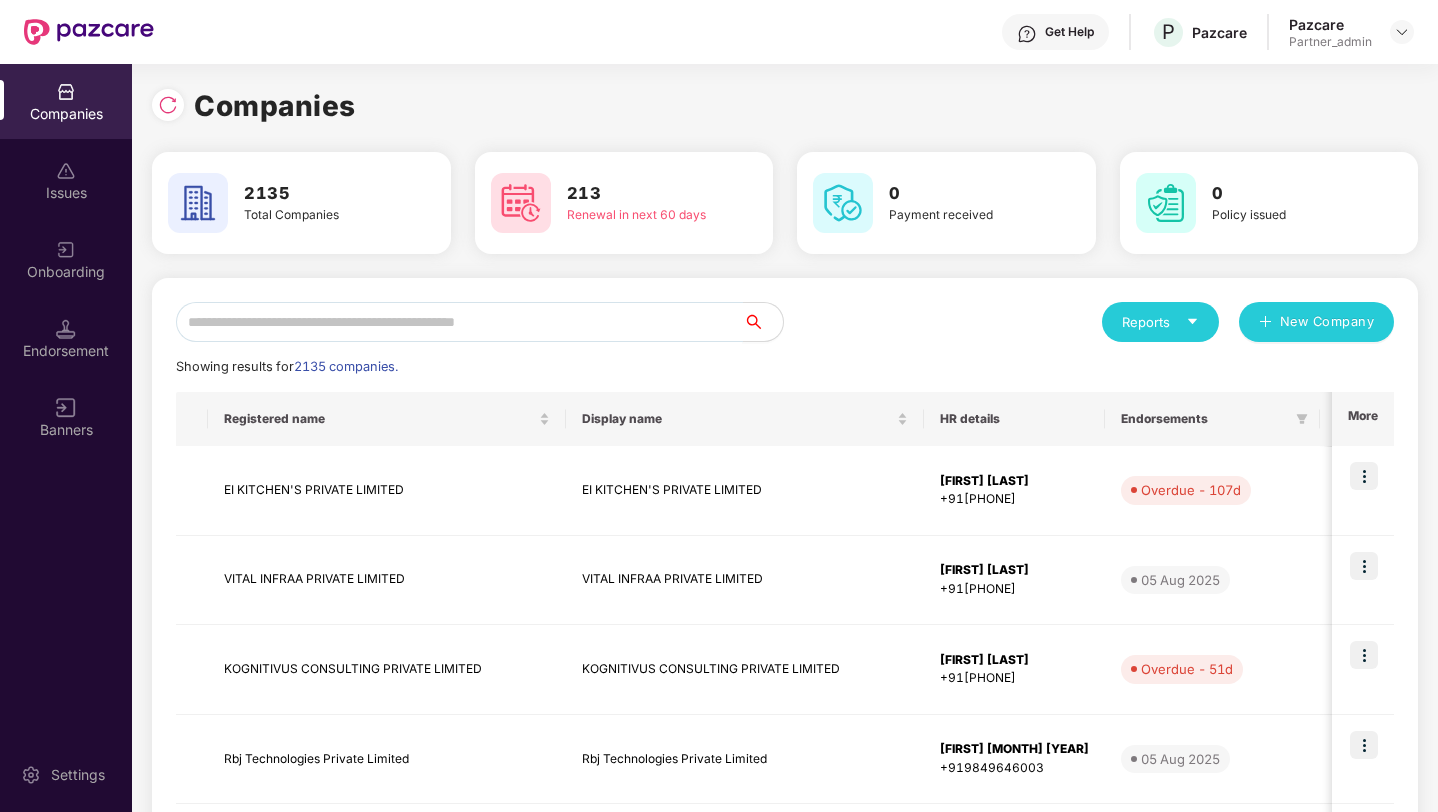 click at bounding box center (459, 322) 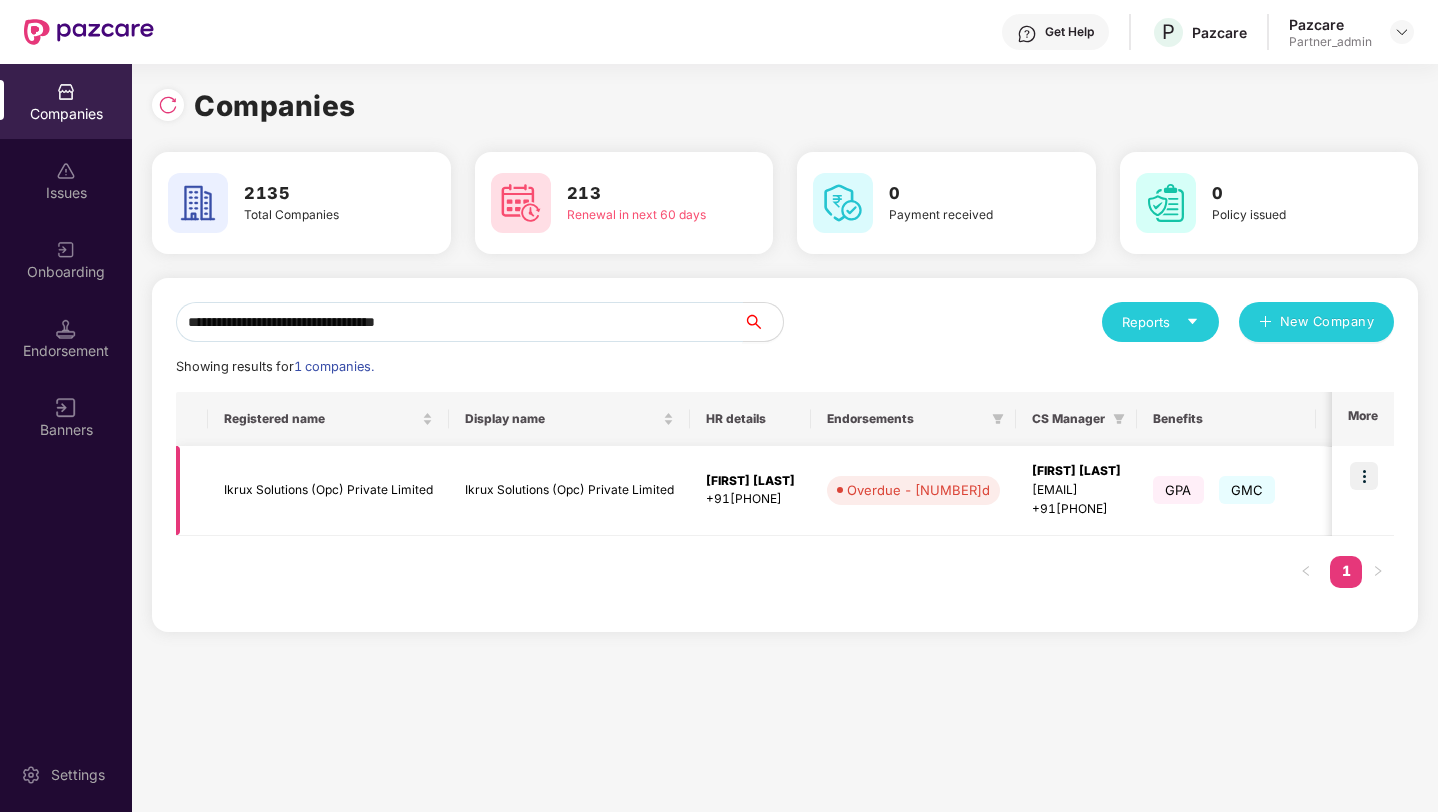 type on "**********" 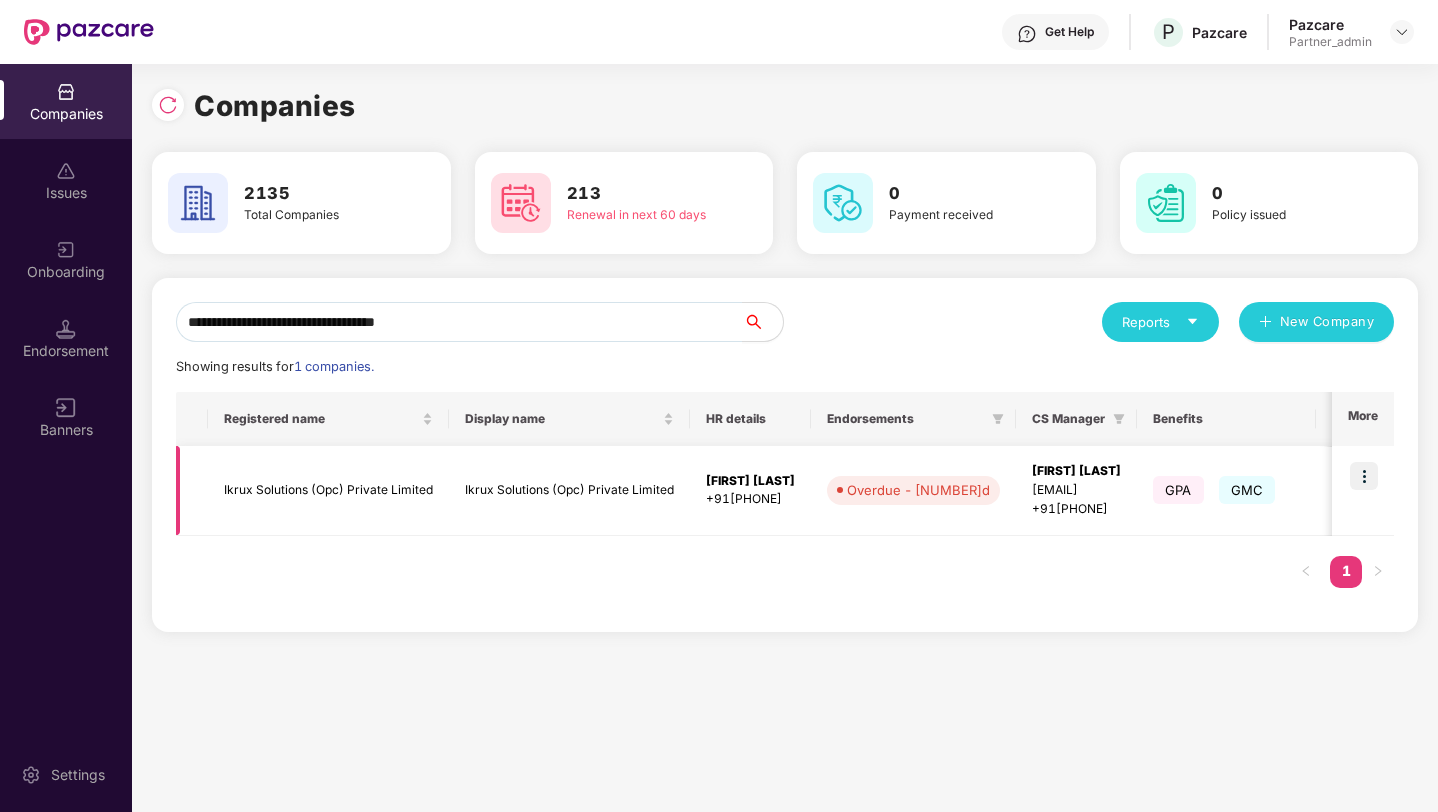 click at bounding box center [1364, 476] 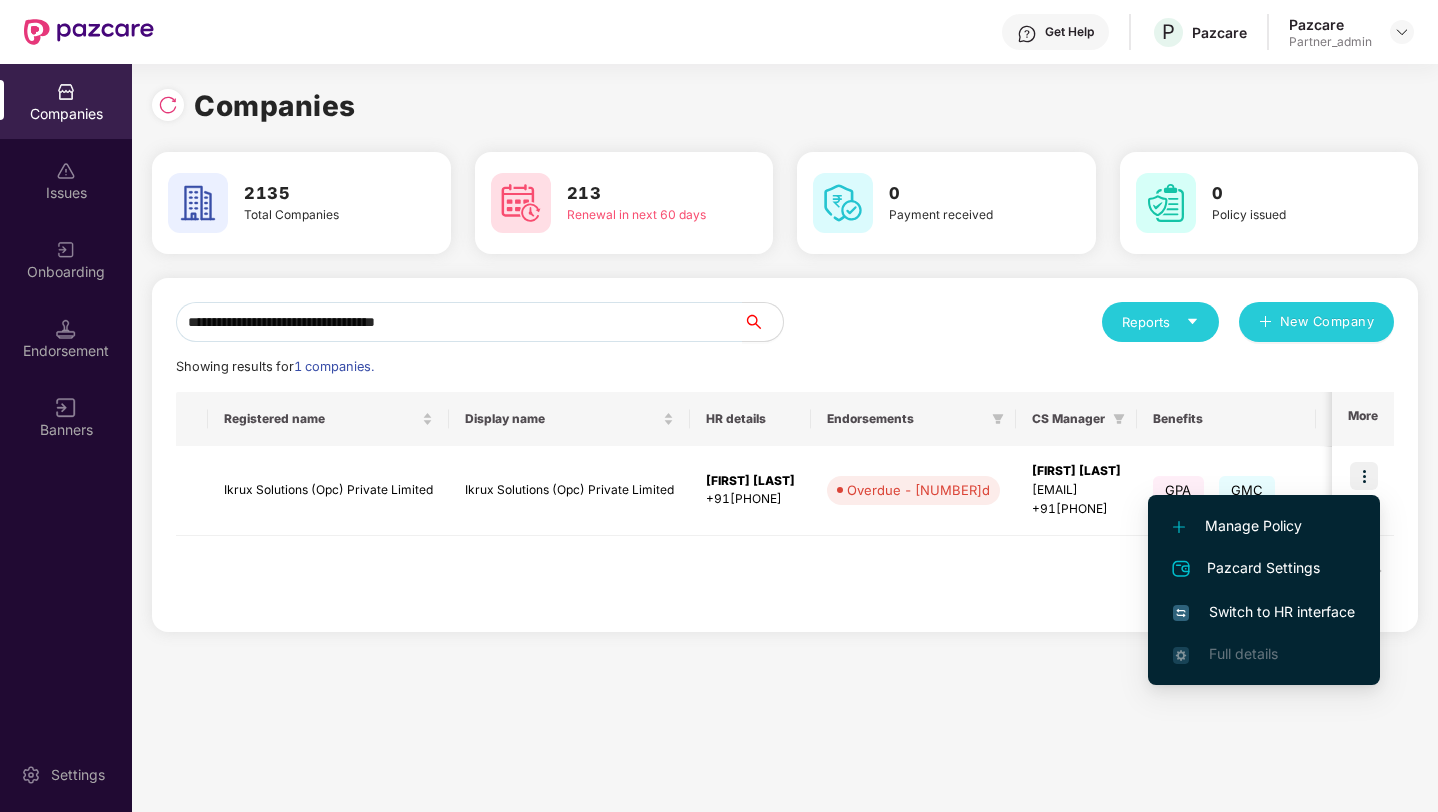 click on "Switch to HR interface" at bounding box center (1264, 612) 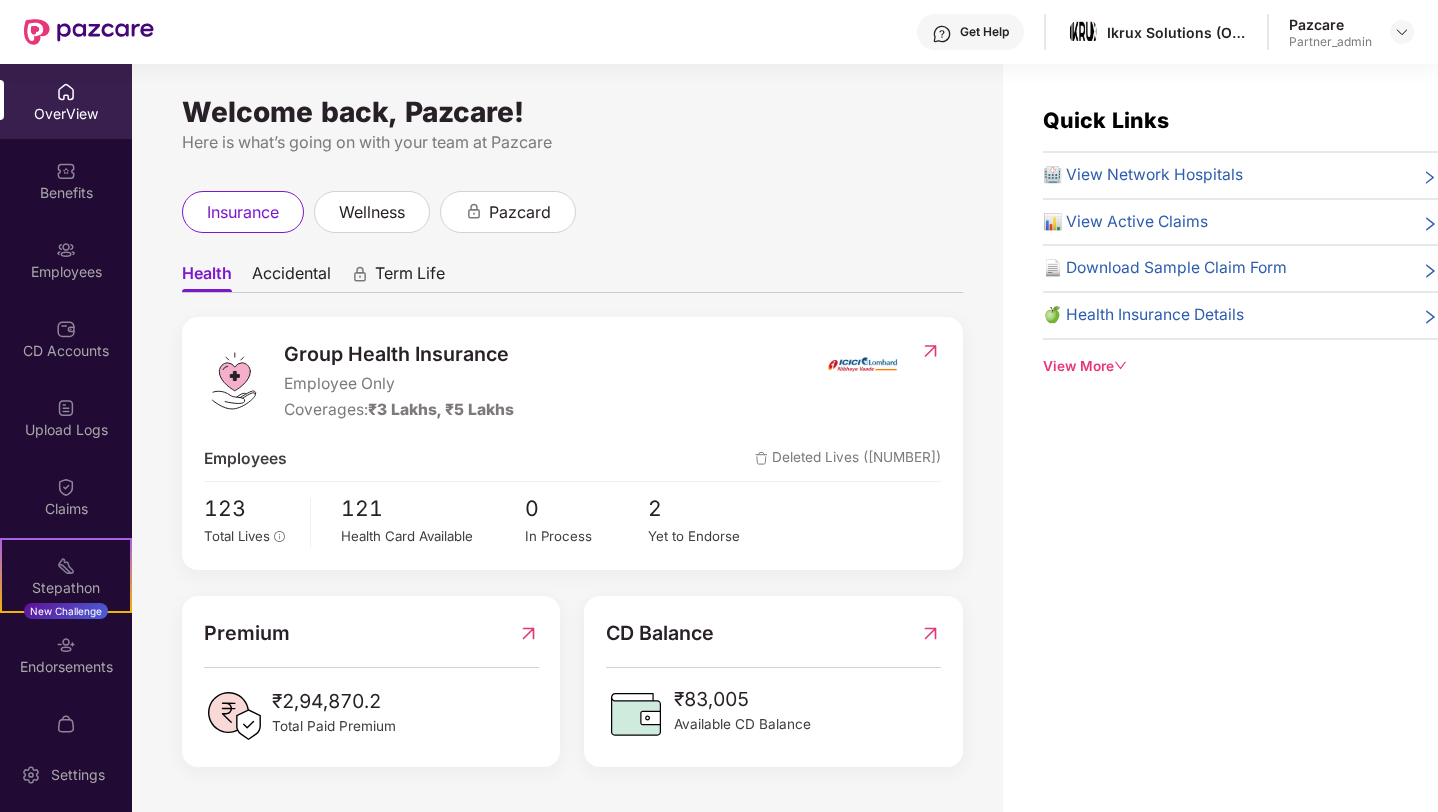 click on "Endorsements" at bounding box center (66, 667) 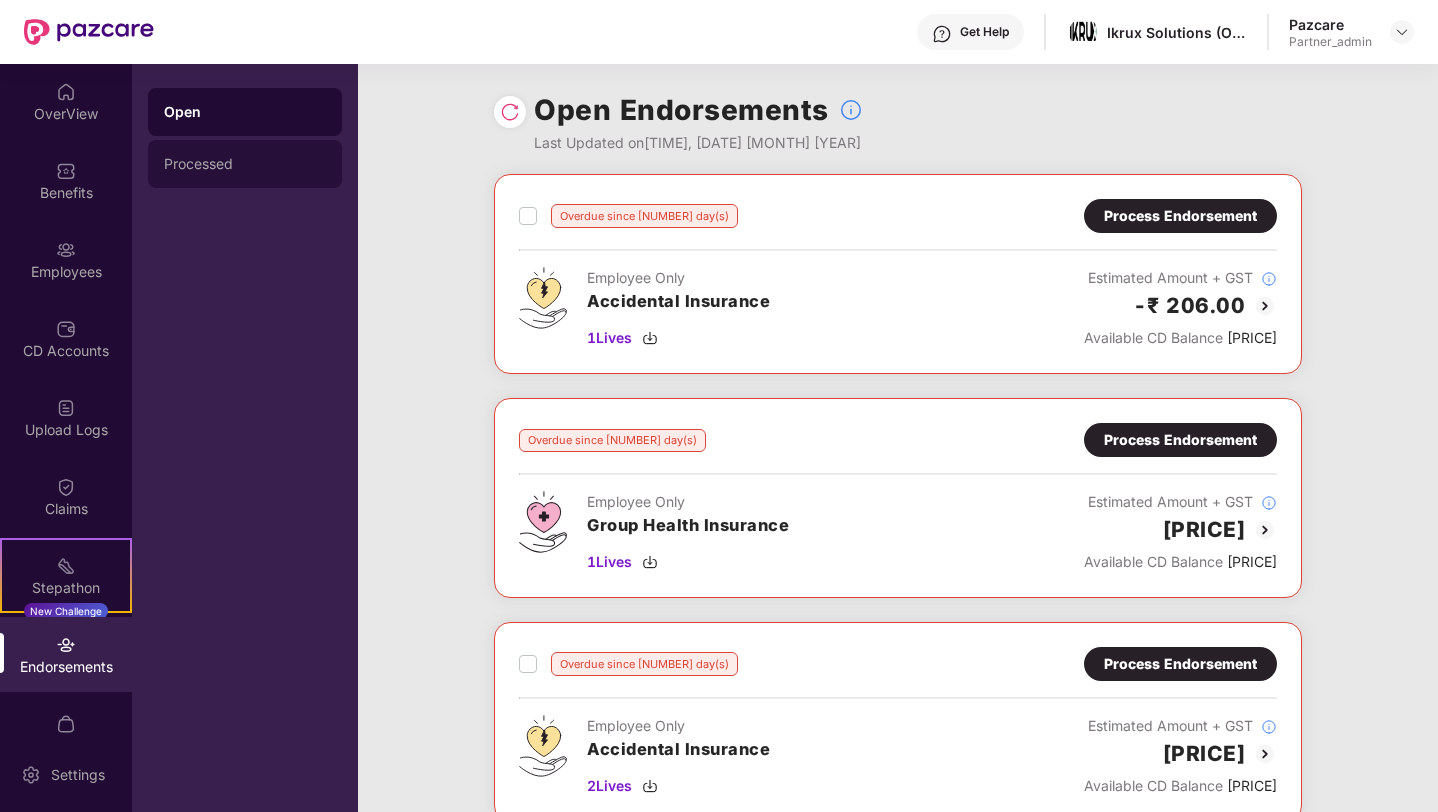 click on "Processed" at bounding box center (245, 164) 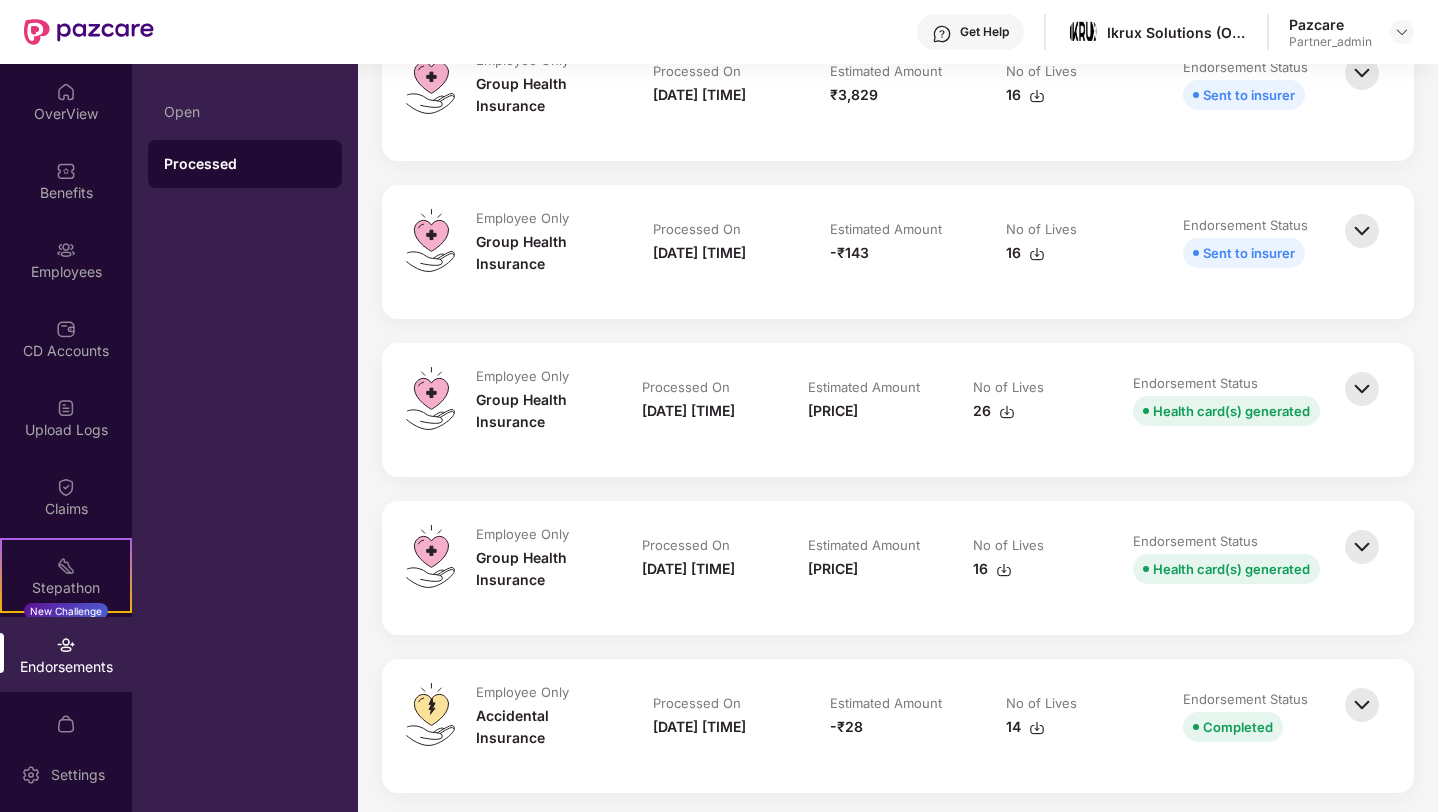 scroll, scrollTop: 1393, scrollLeft: 0, axis: vertical 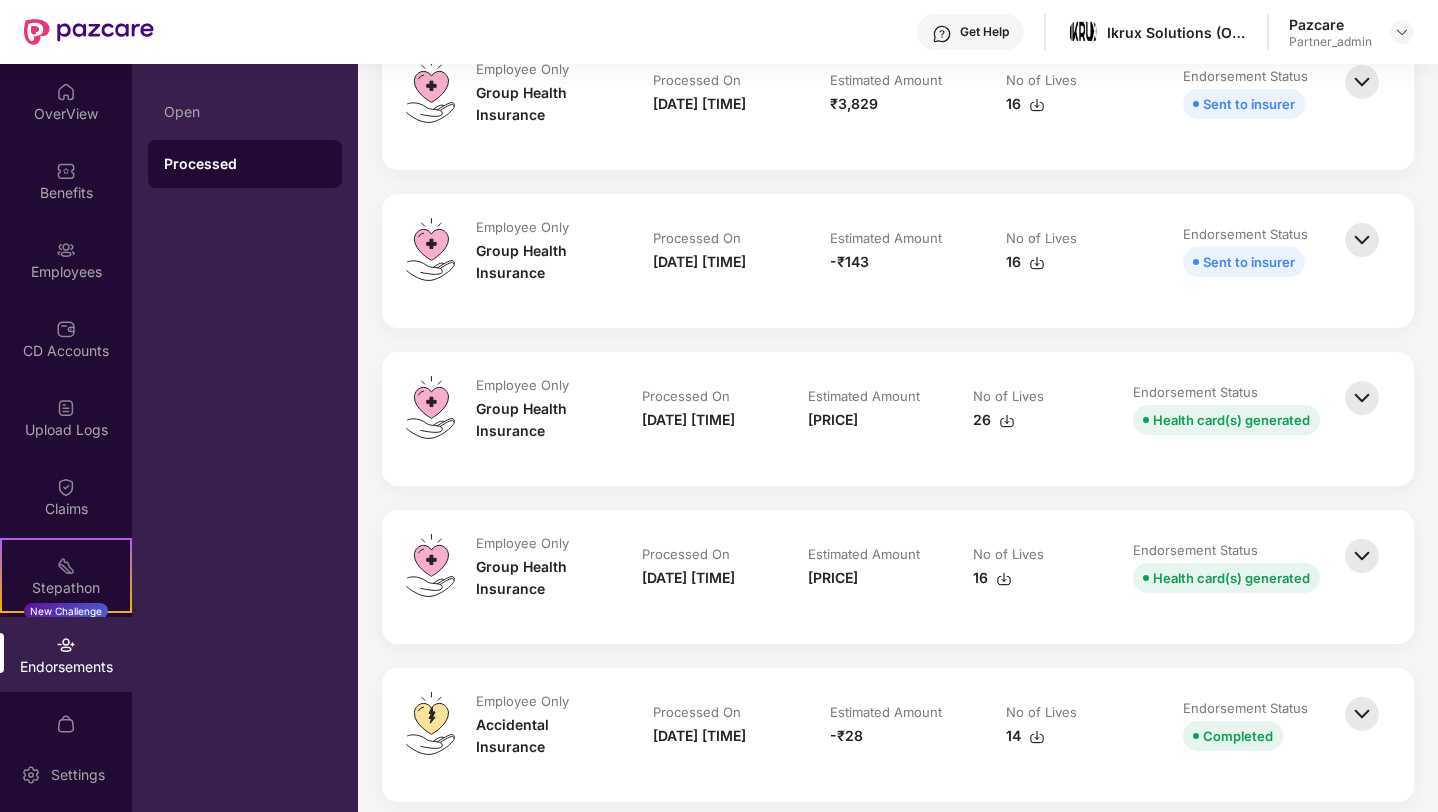 click on "[DATE] [TIME]" at bounding box center (688, 420) 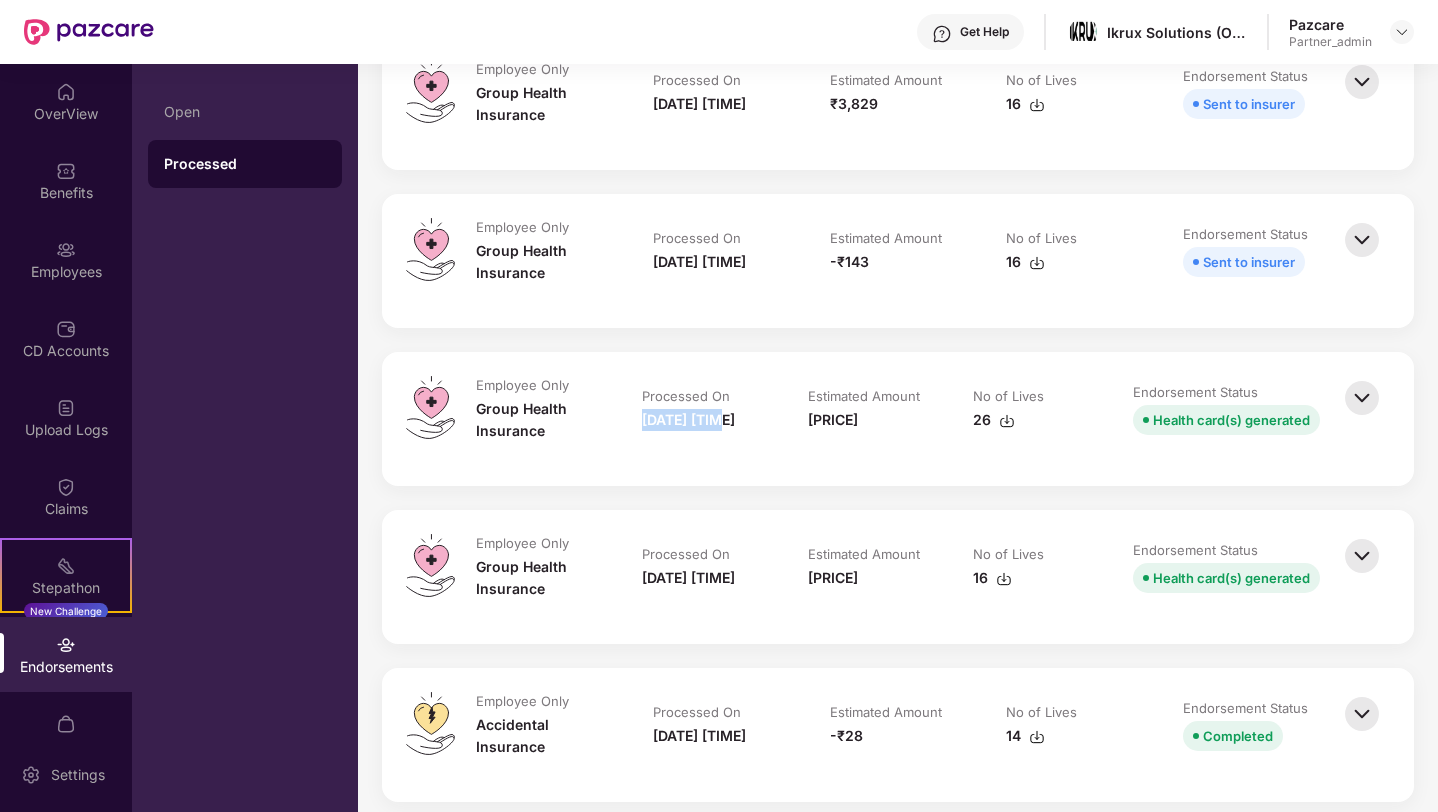 drag, startPoint x: 641, startPoint y: 407, endPoint x: 752, endPoint y: 407, distance: 111 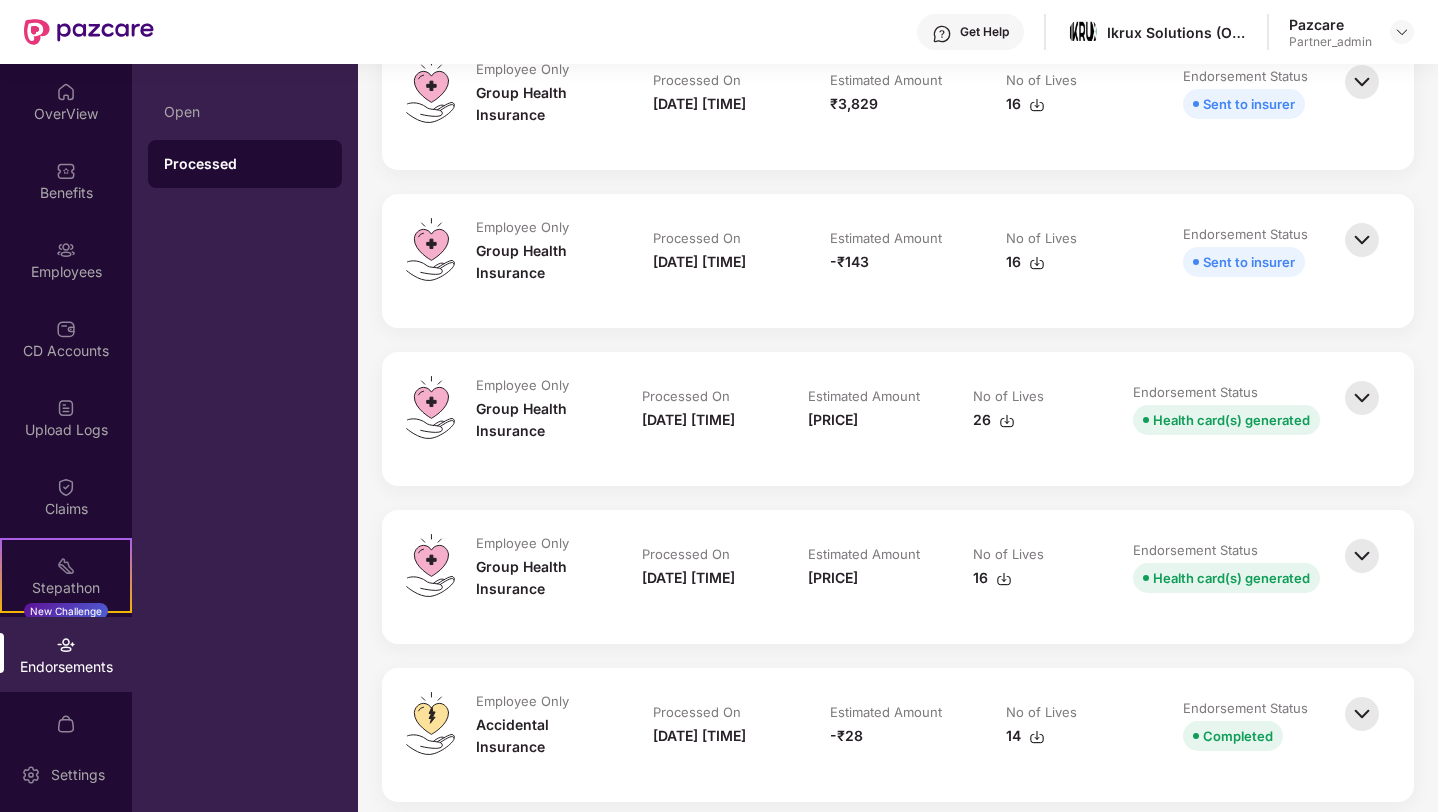 copy on "[DATE]" 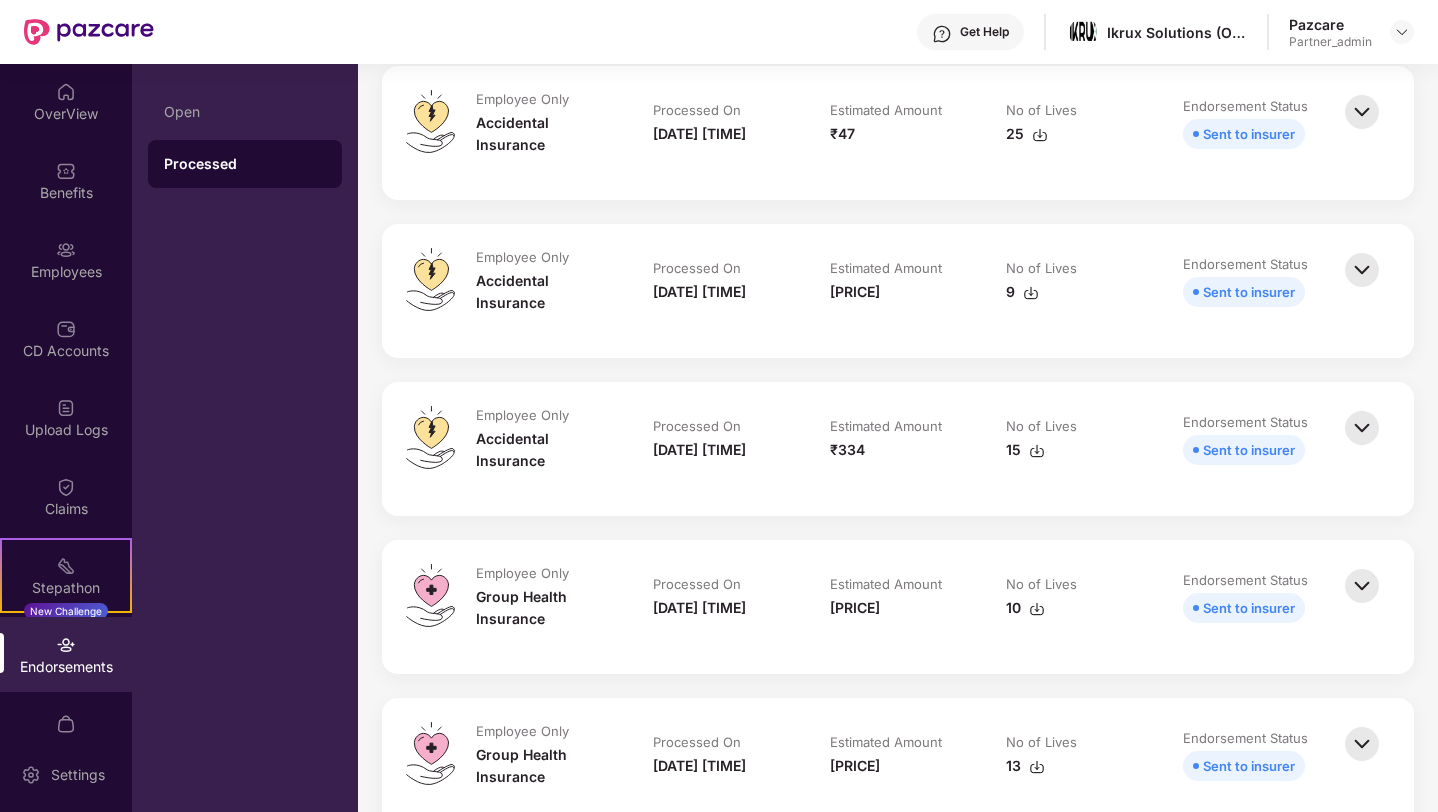 scroll, scrollTop: 1363, scrollLeft: 0, axis: vertical 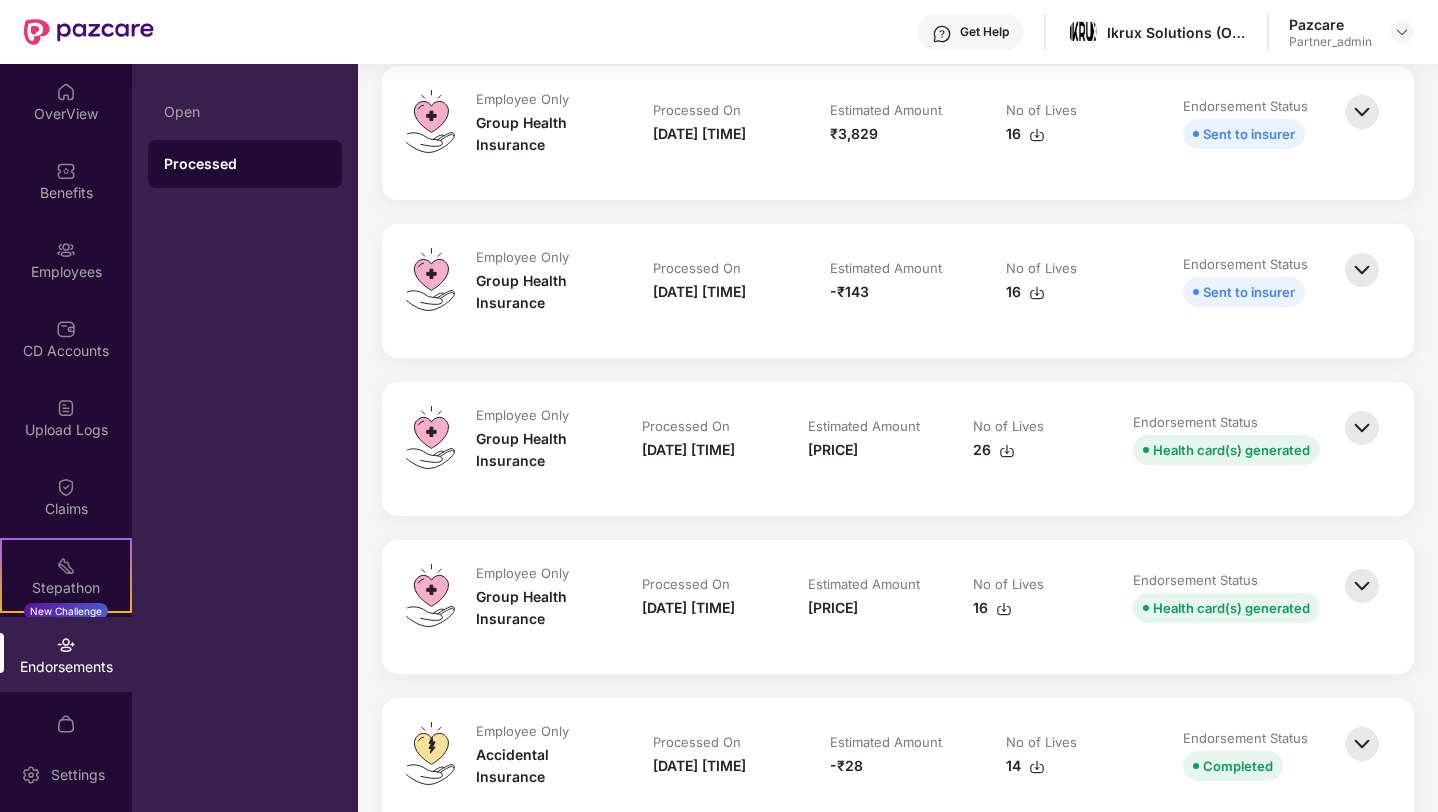 click at bounding box center (1362, 428) 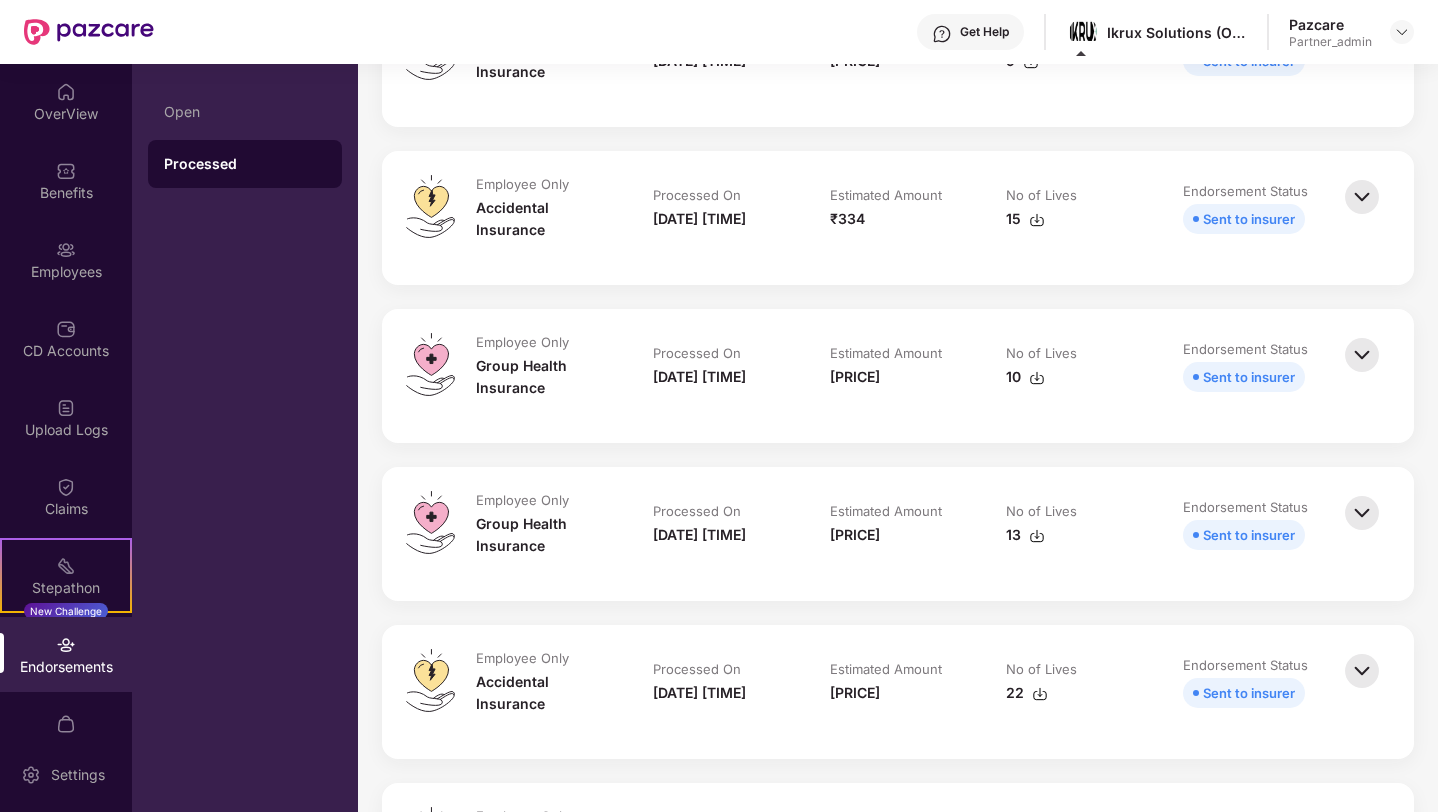 scroll, scrollTop: 0, scrollLeft: 0, axis: both 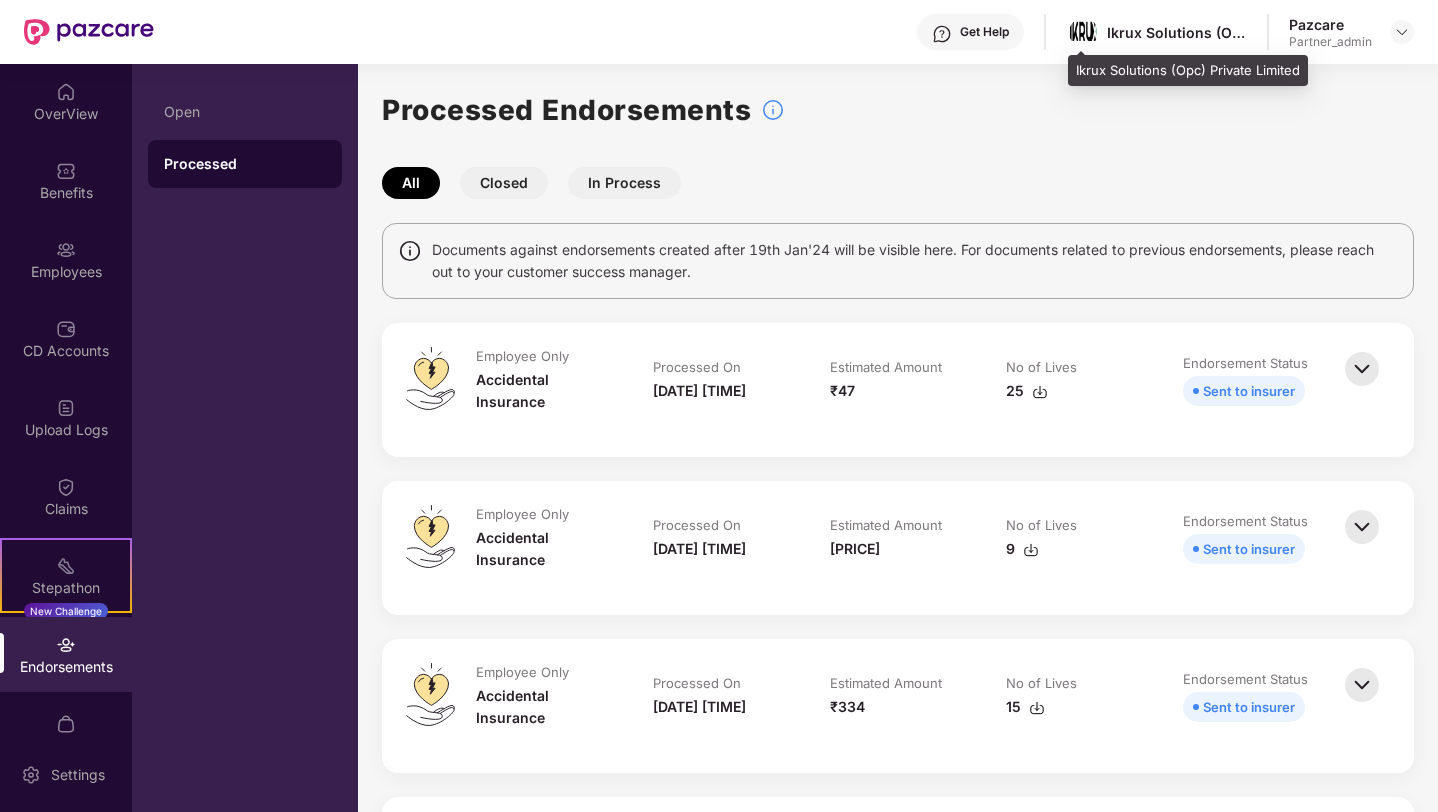 click on "Ikrux Solutions (Opc) Private Limited" at bounding box center (1177, 32) 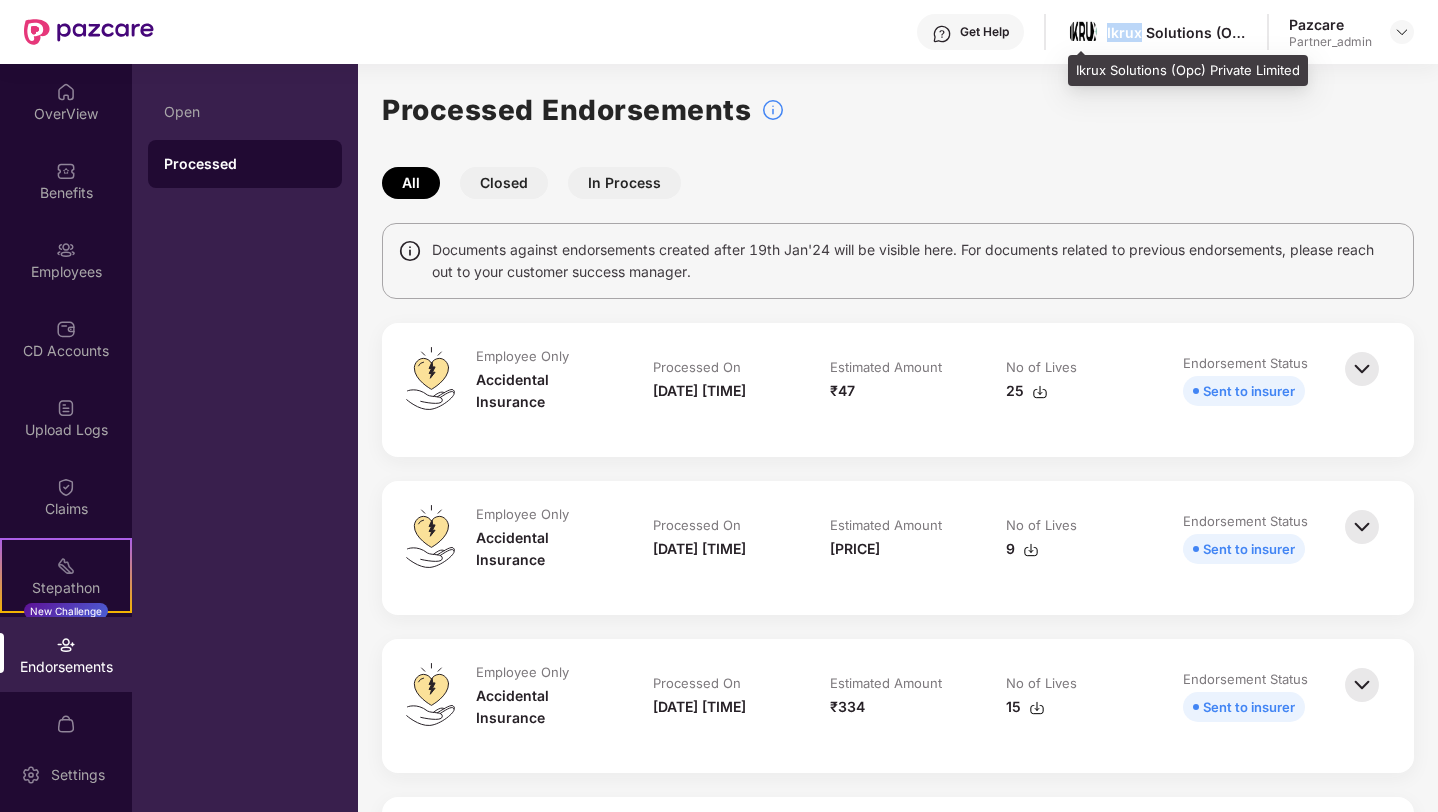 copy on "Ikrux" 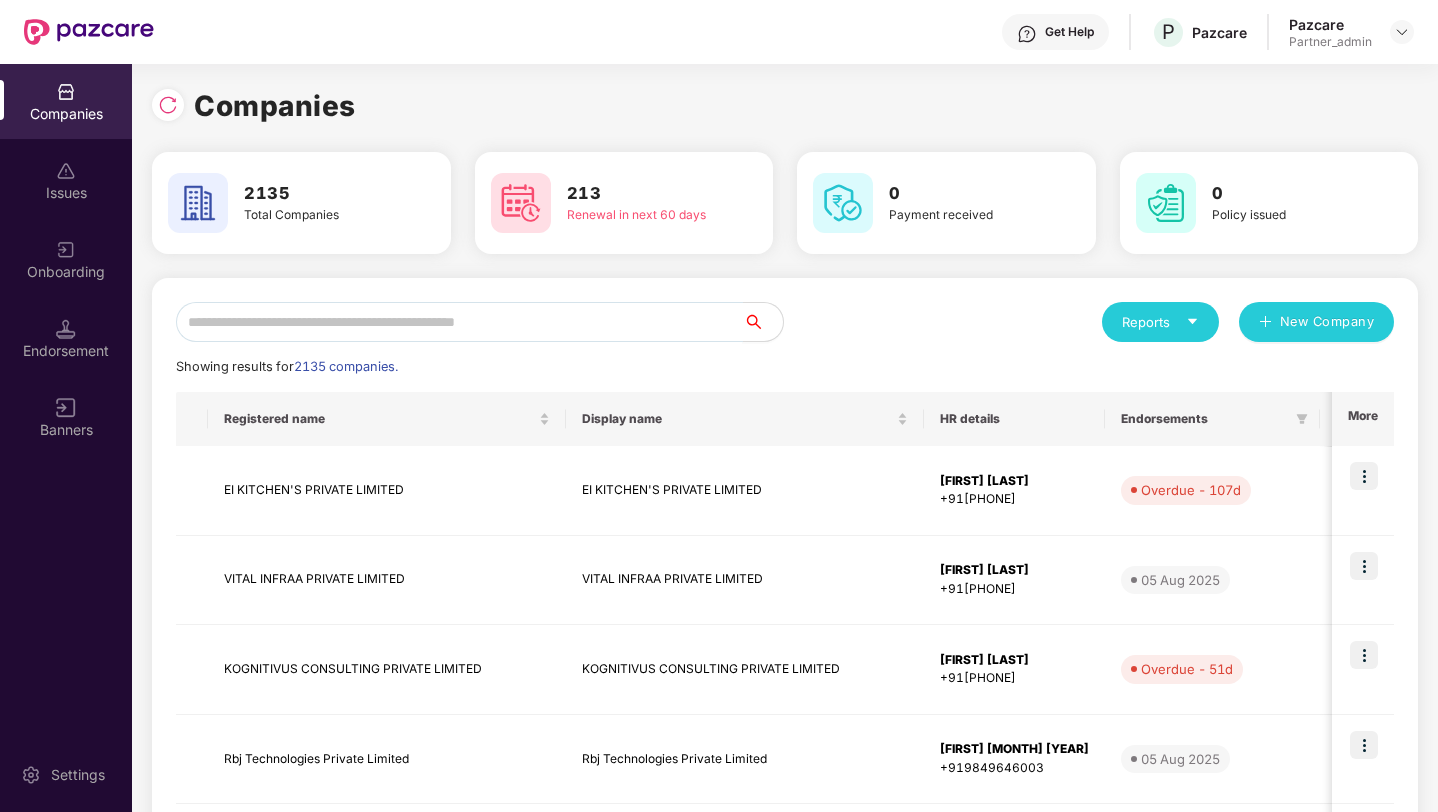 click at bounding box center [459, 322] 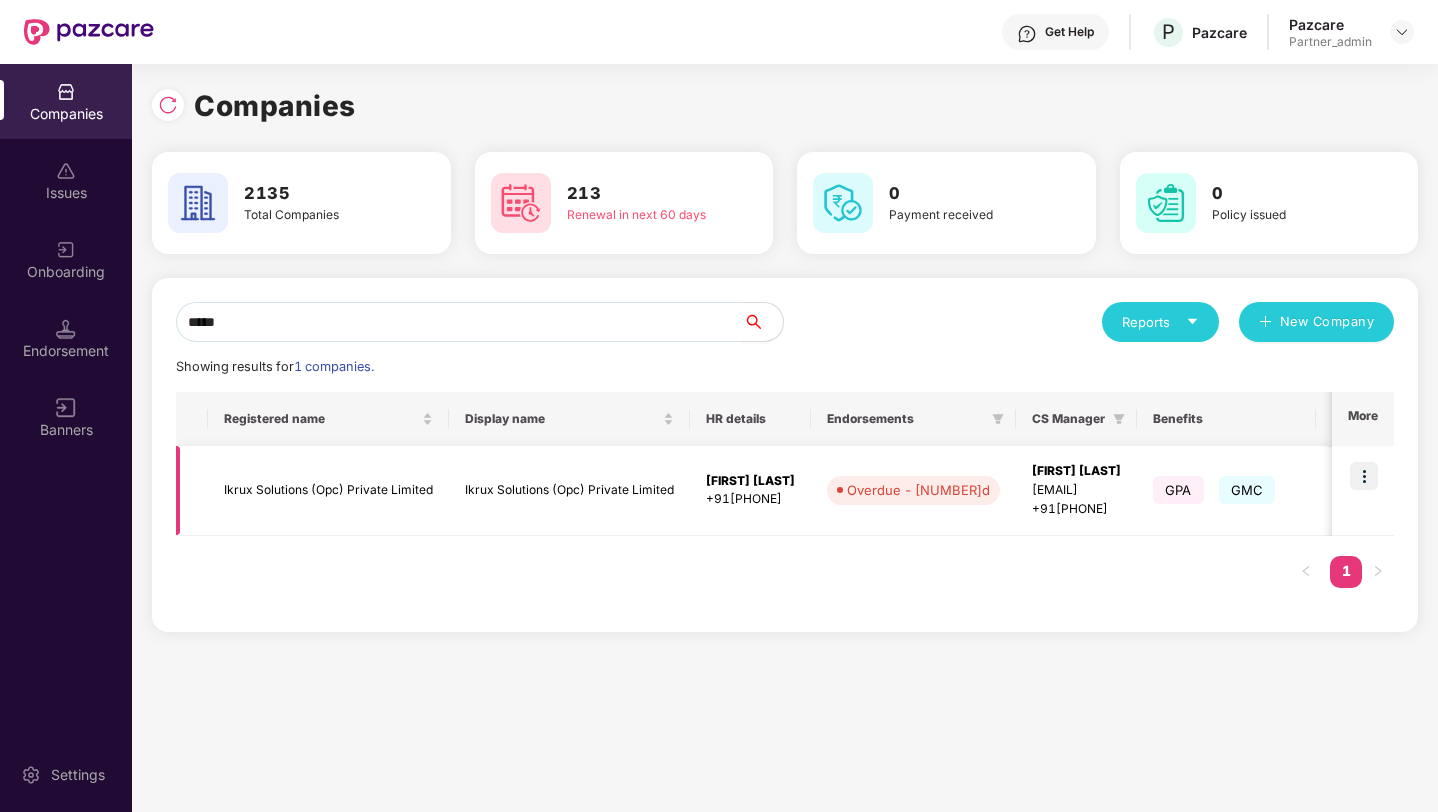 click on "[FIRST] [LAST] +91[PHONE]" at bounding box center (750, 491) 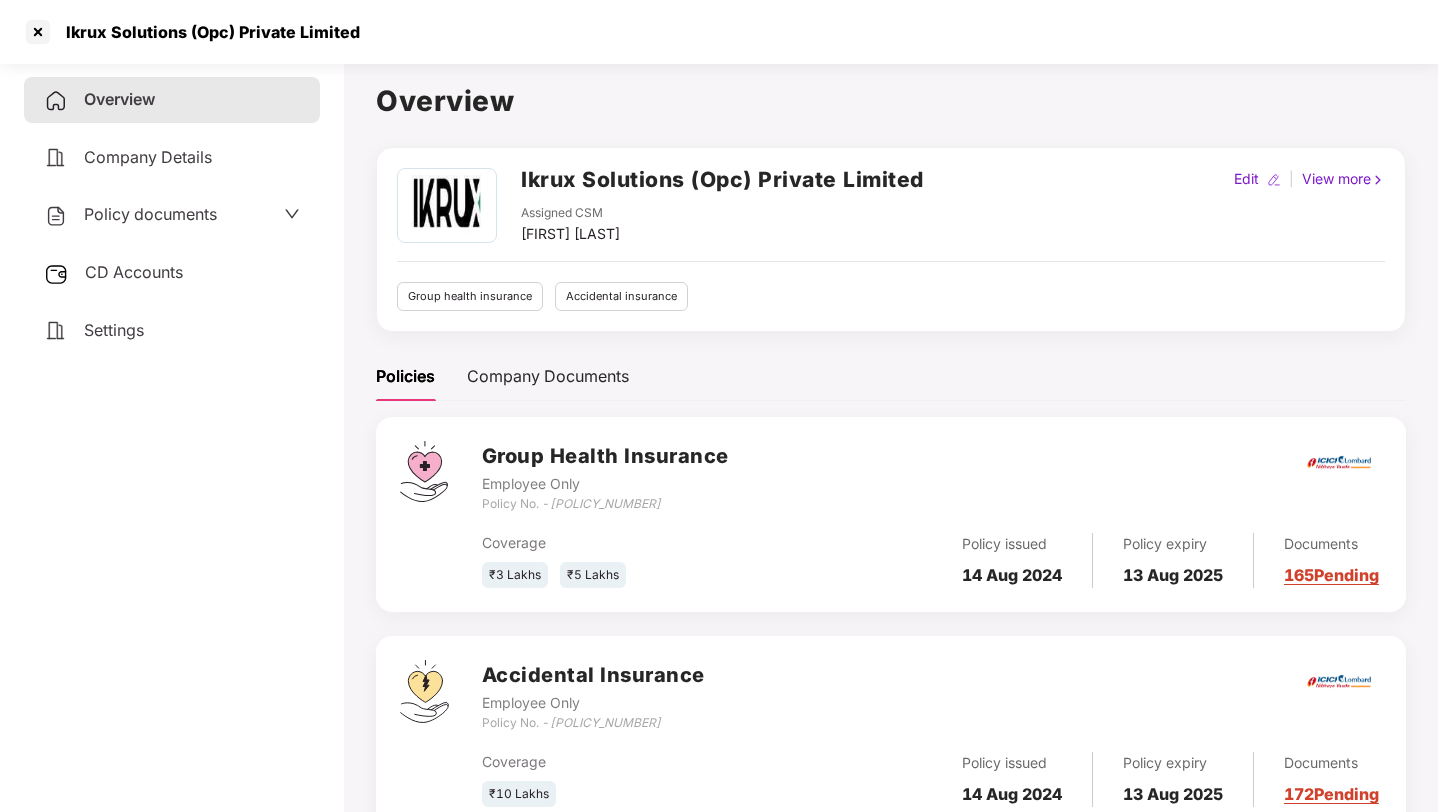 click on "[NUMBER] Pending" at bounding box center (1331, 575) 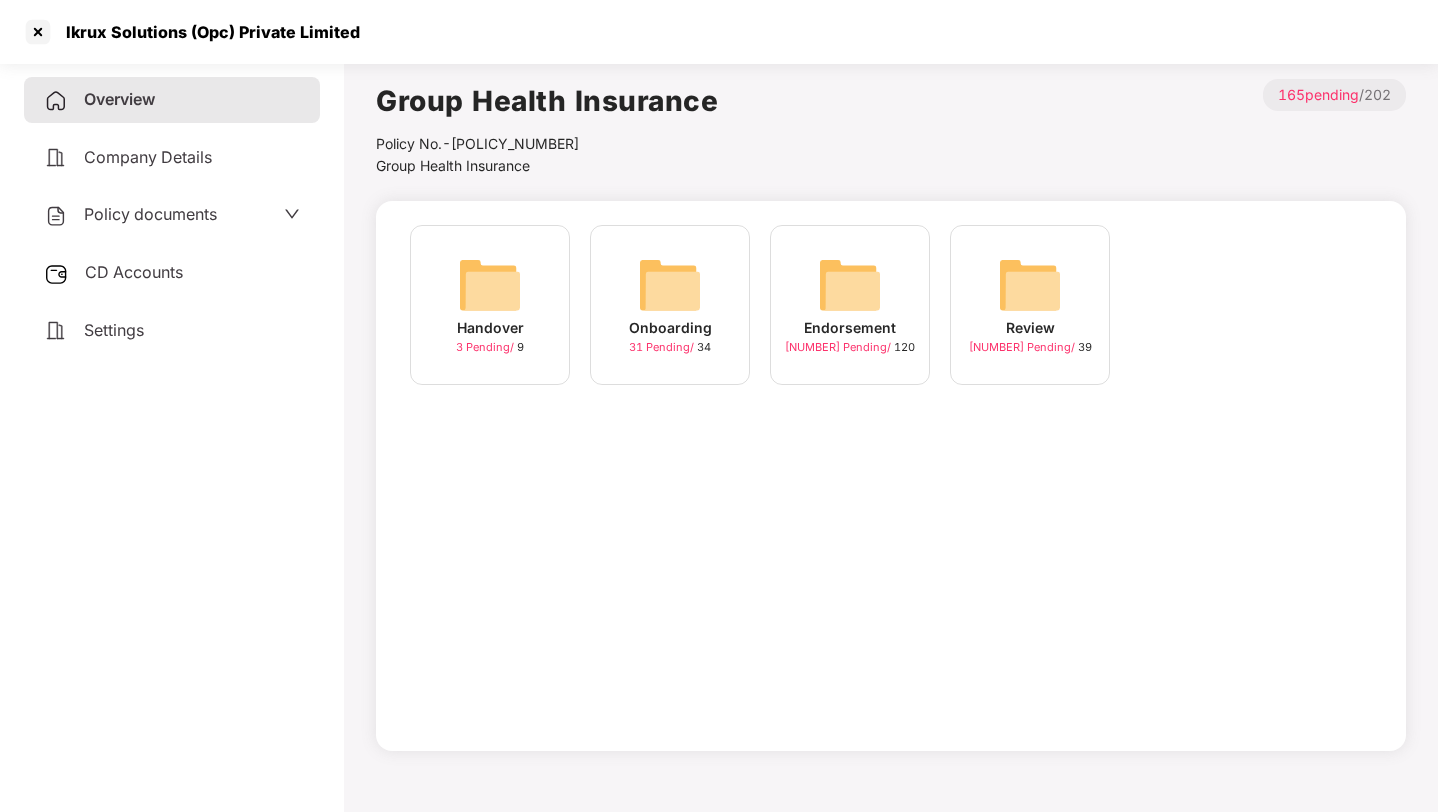 click on "Endorsement" at bounding box center [850, 328] 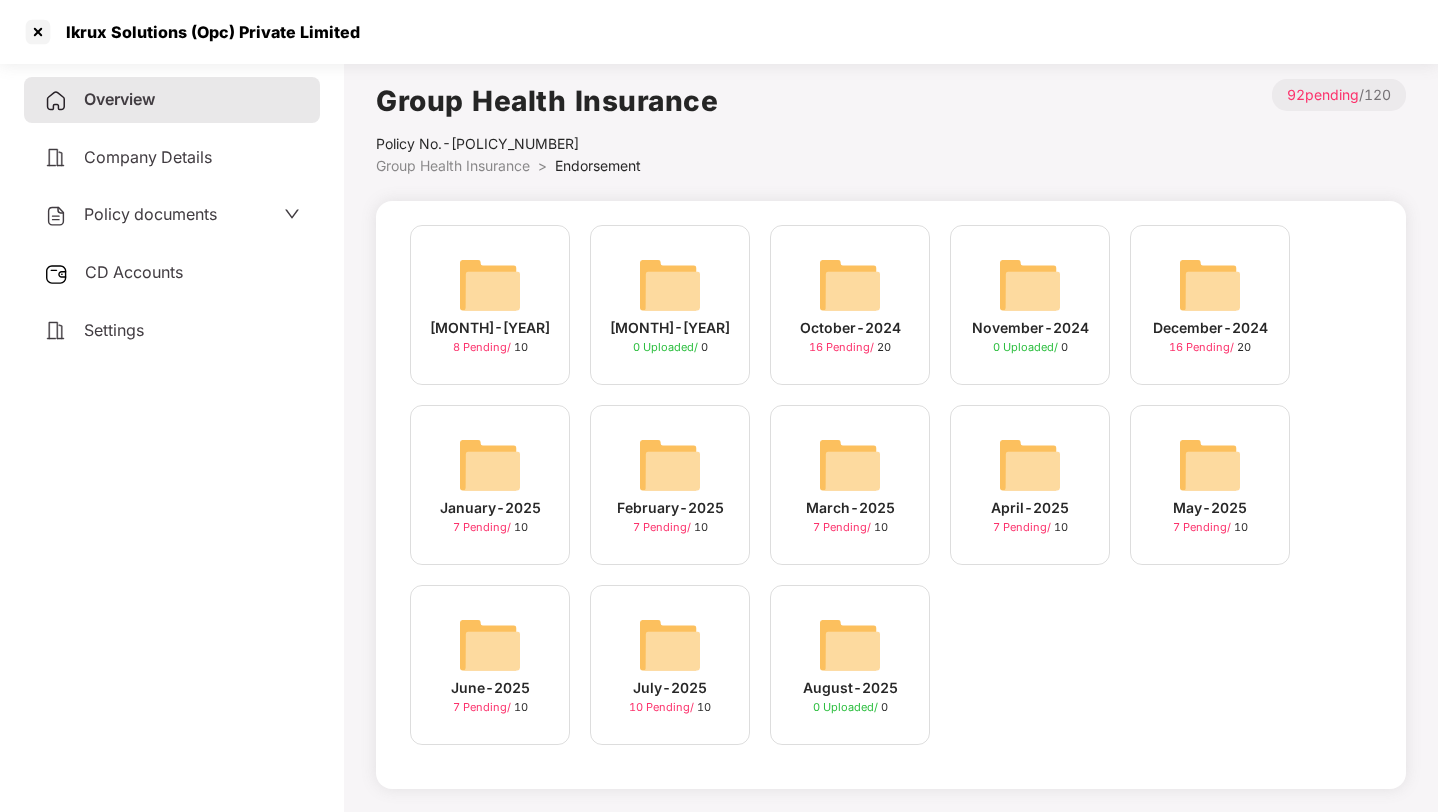 click at bounding box center (490, 645) 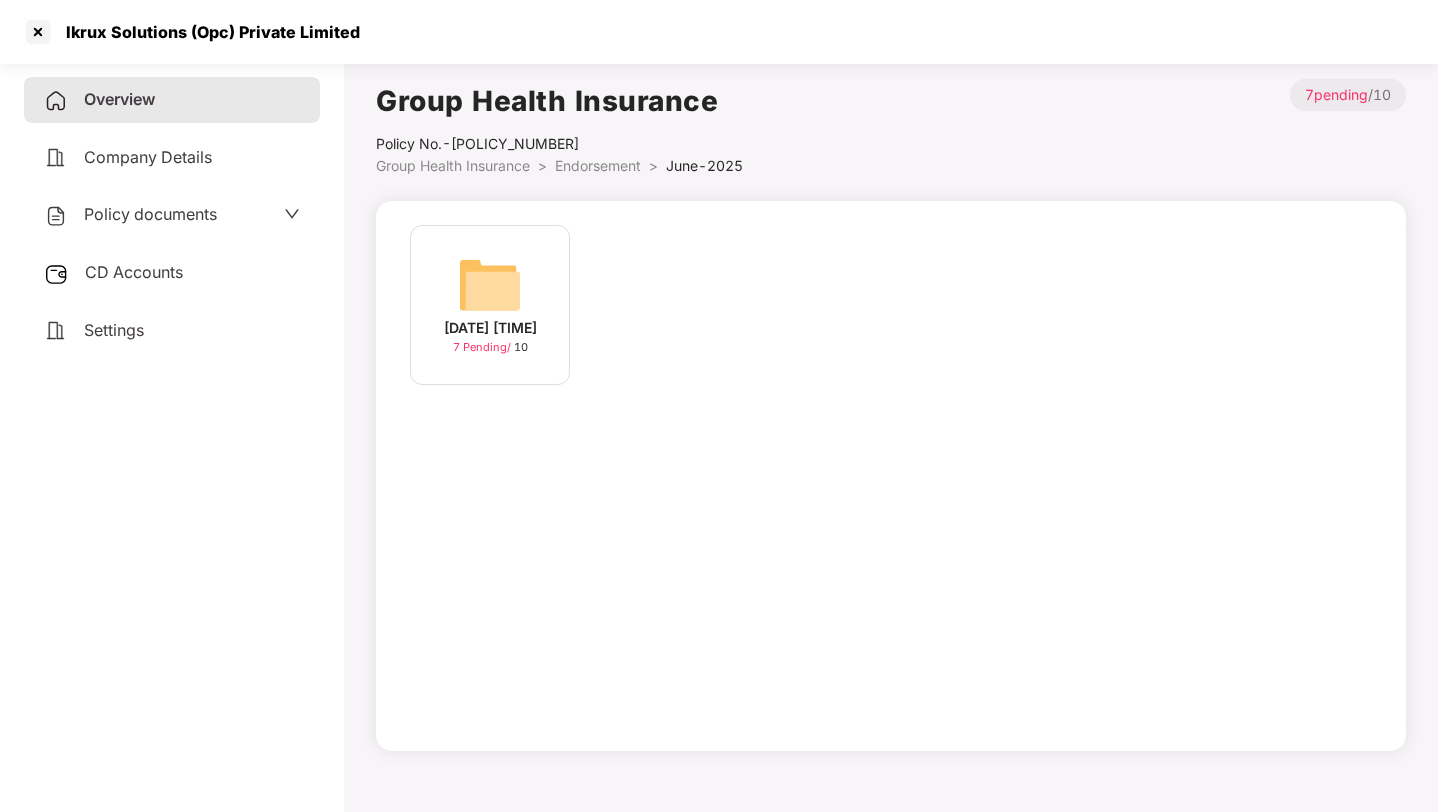 click at bounding box center [490, 285] 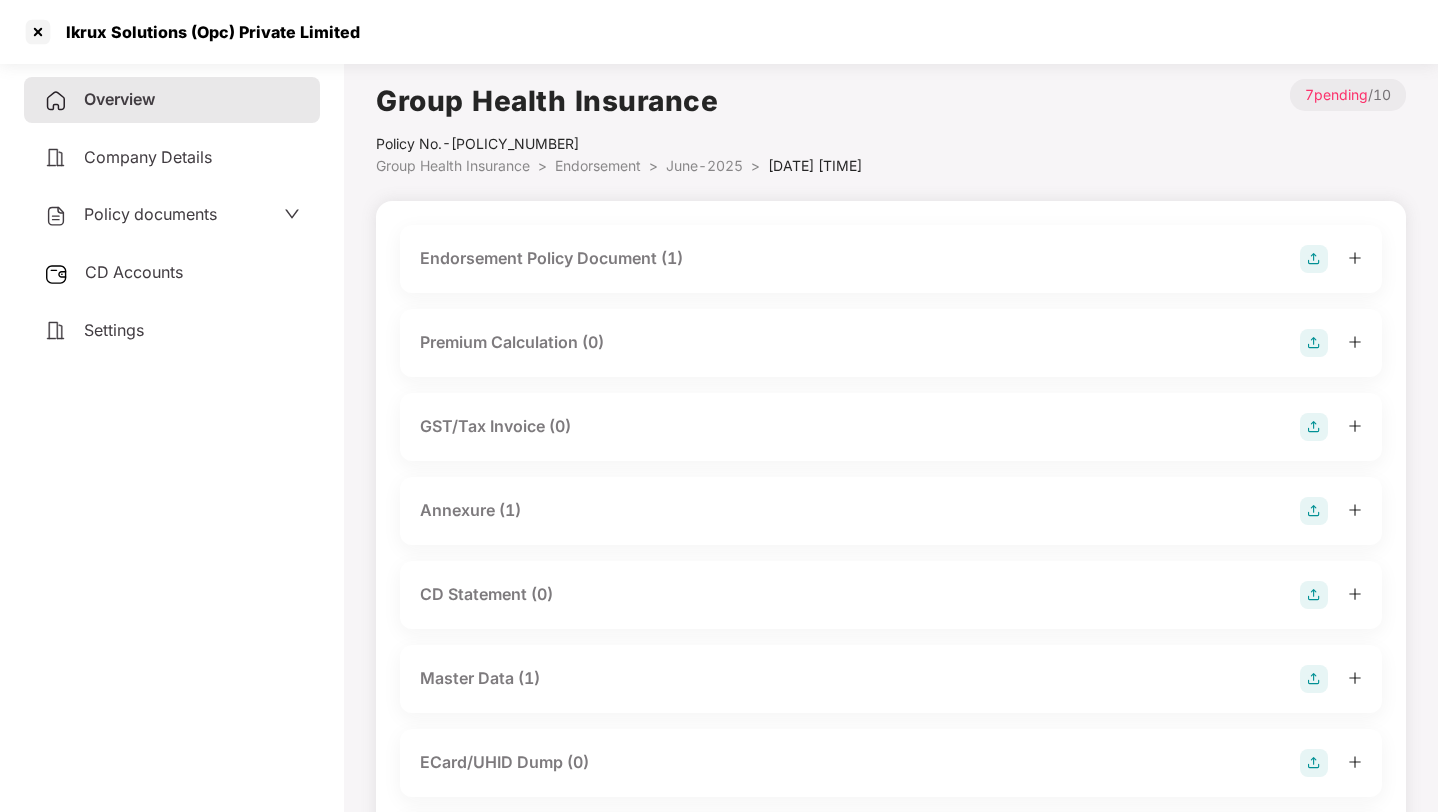 click on "Endorsement Policy Document (1)" at bounding box center (551, 258) 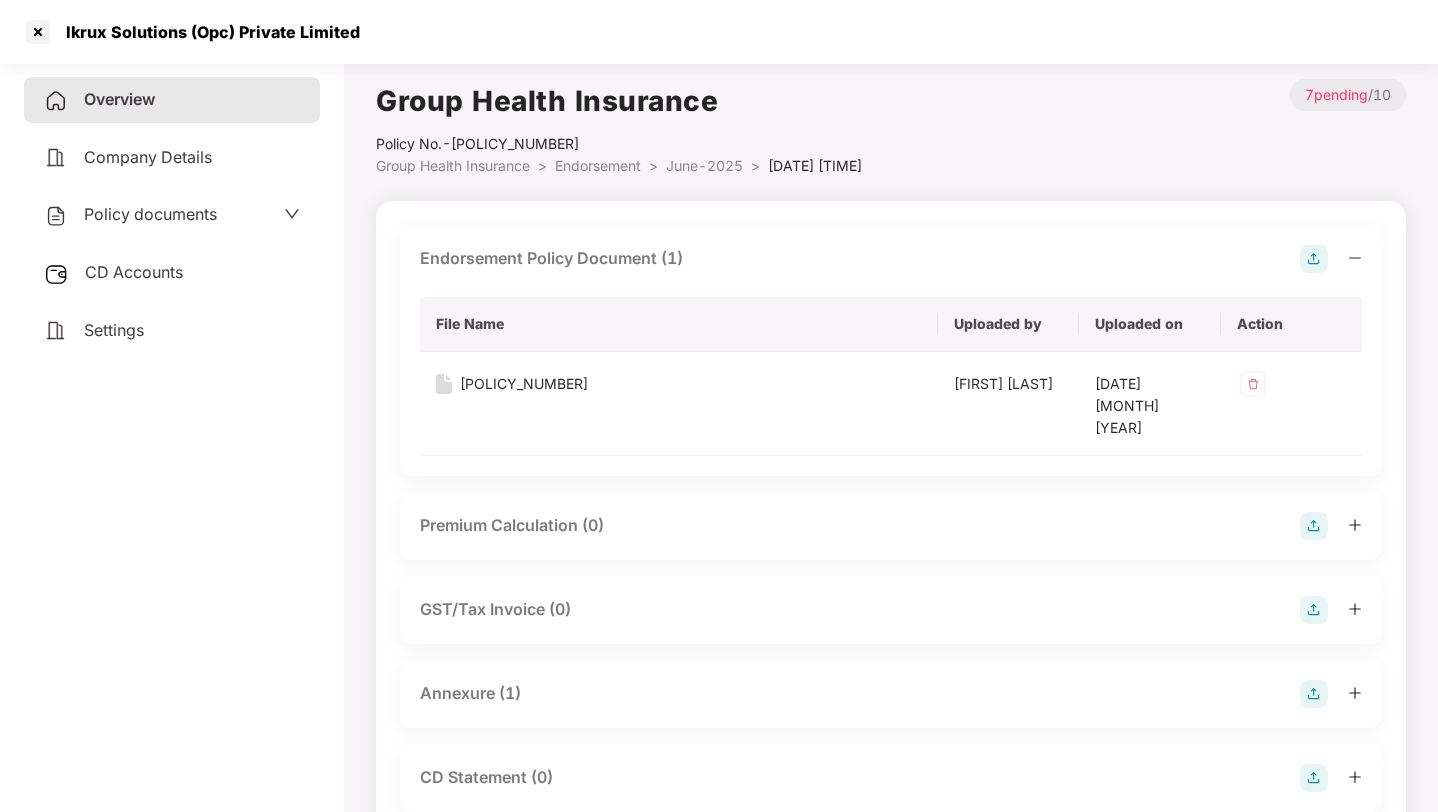 click on "Endorsement Policy Document (1)" at bounding box center (551, 258) 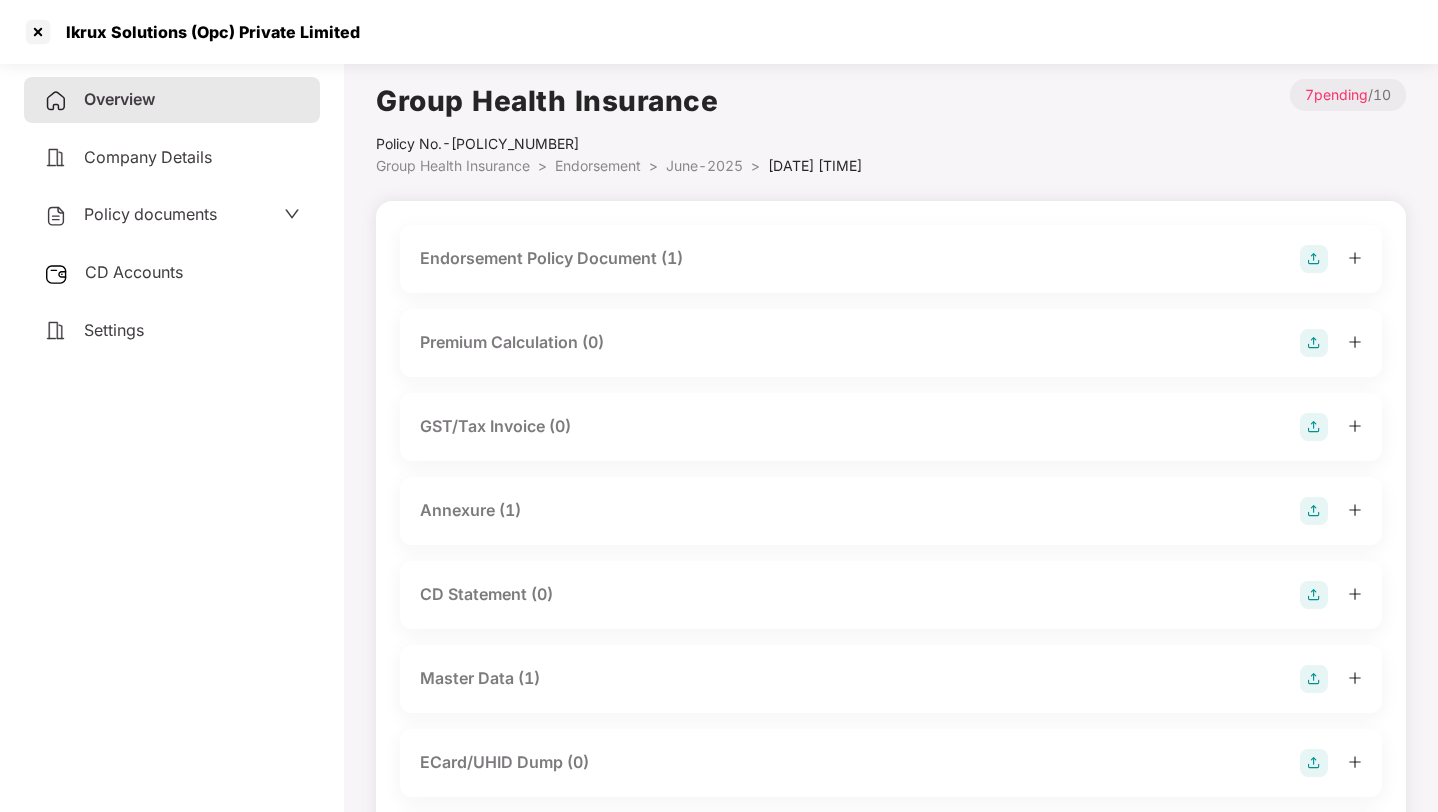 click on ">" at bounding box center [653, 165] 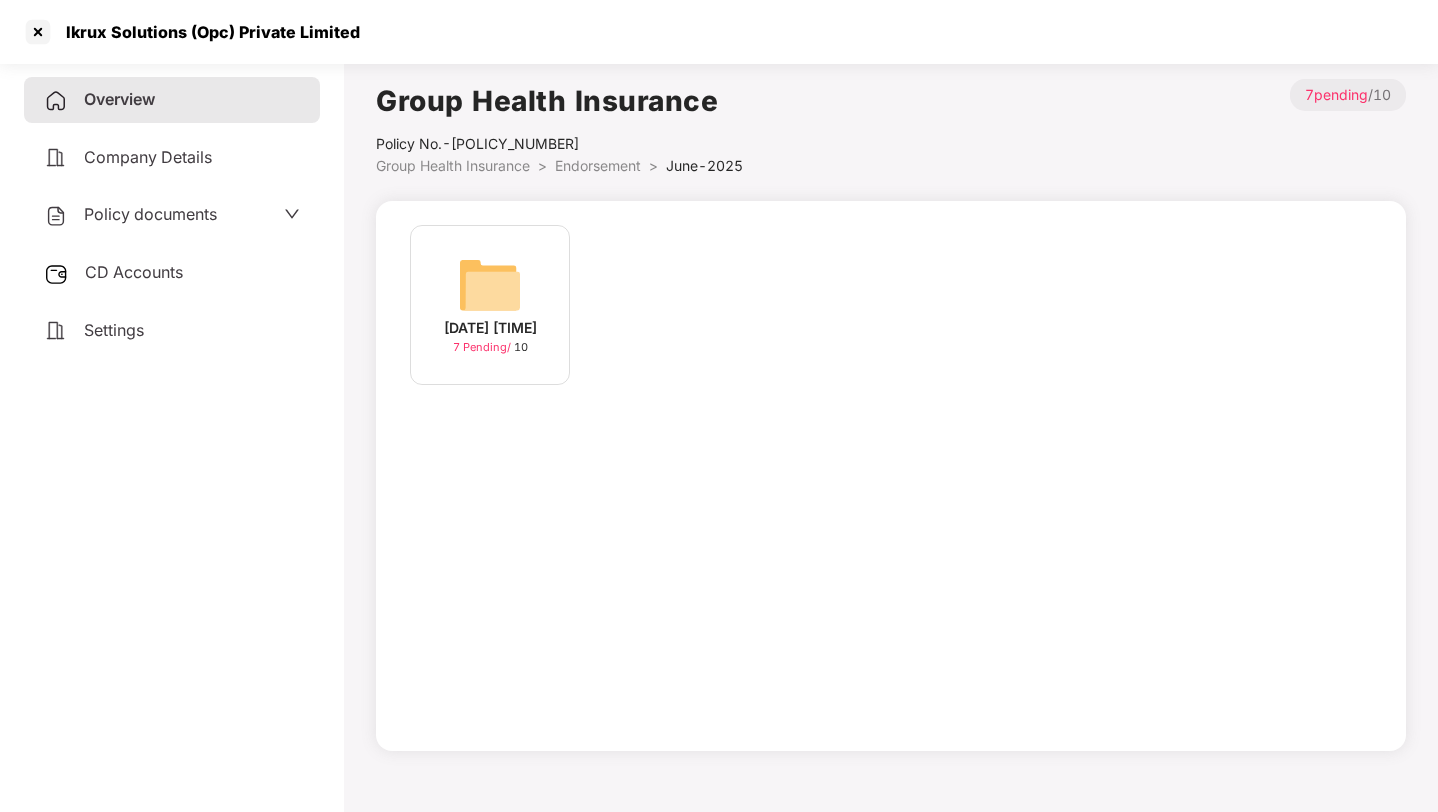 click on "Endorsement" at bounding box center (598, 165) 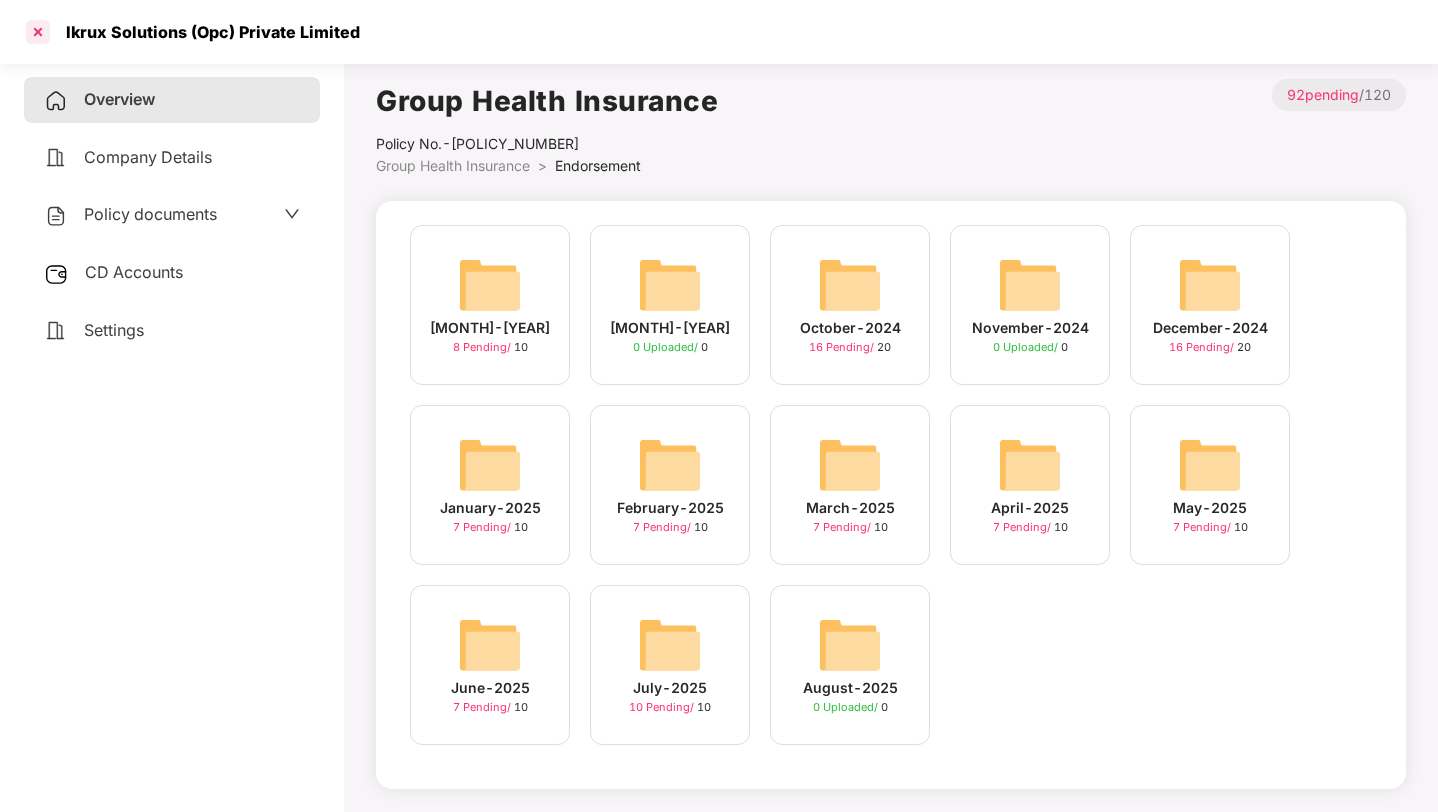 click at bounding box center (38, 32) 